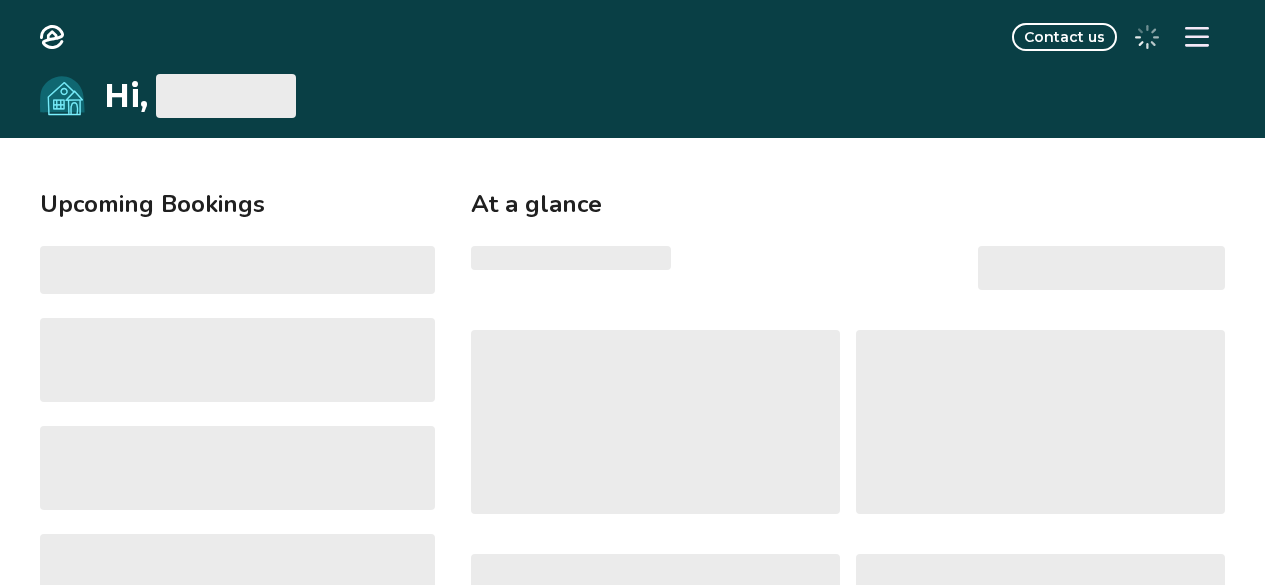 scroll, scrollTop: 0, scrollLeft: 0, axis: both 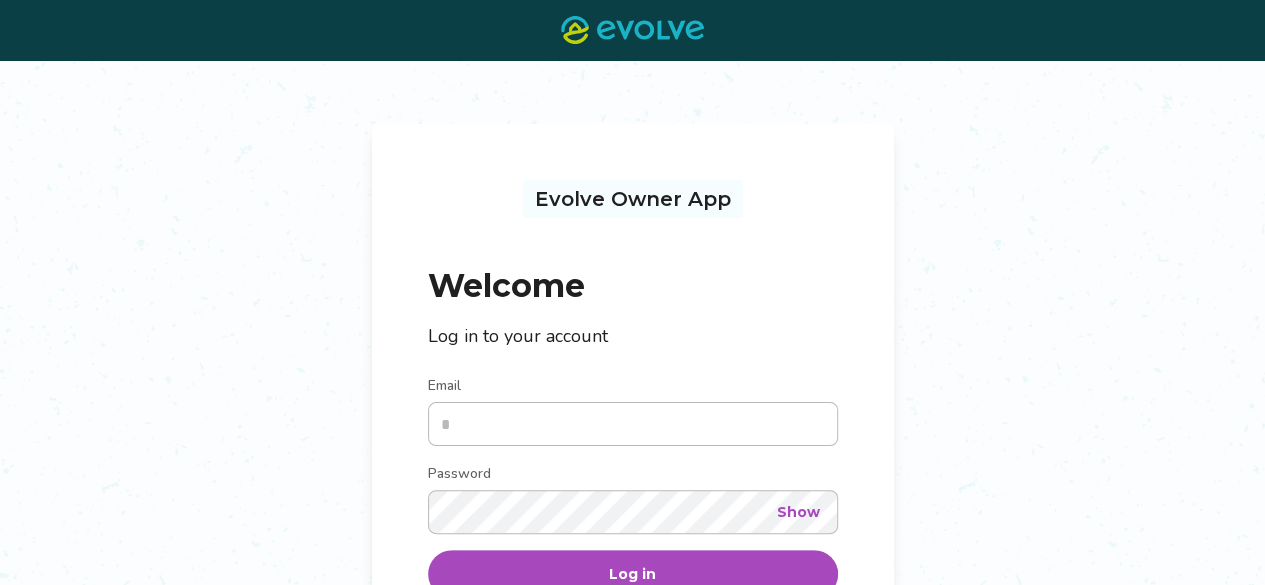 type on "**********" 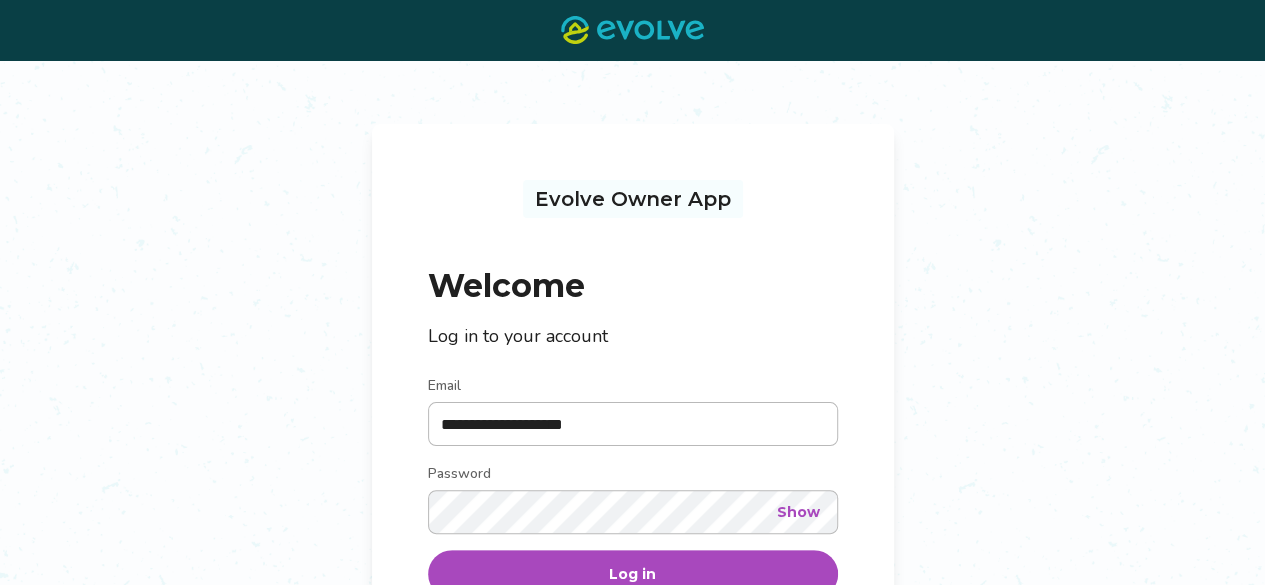 click on "Log in" at bounding box center (633, 574) 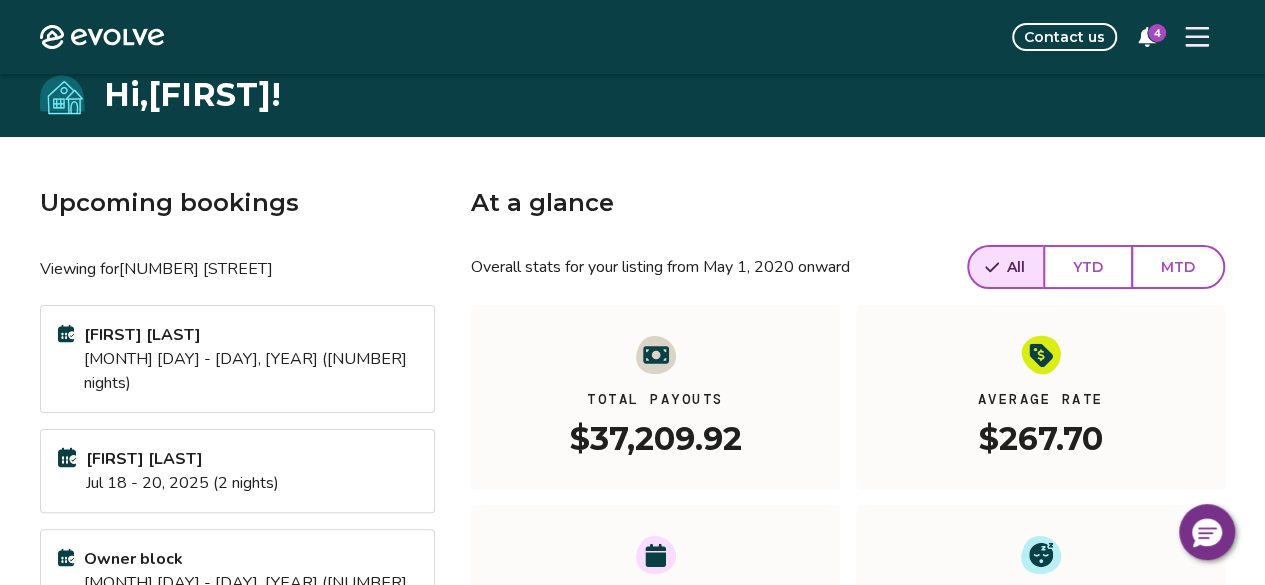 scroll, scrollTop: 2, scrollLeft: 0, axis: vertical 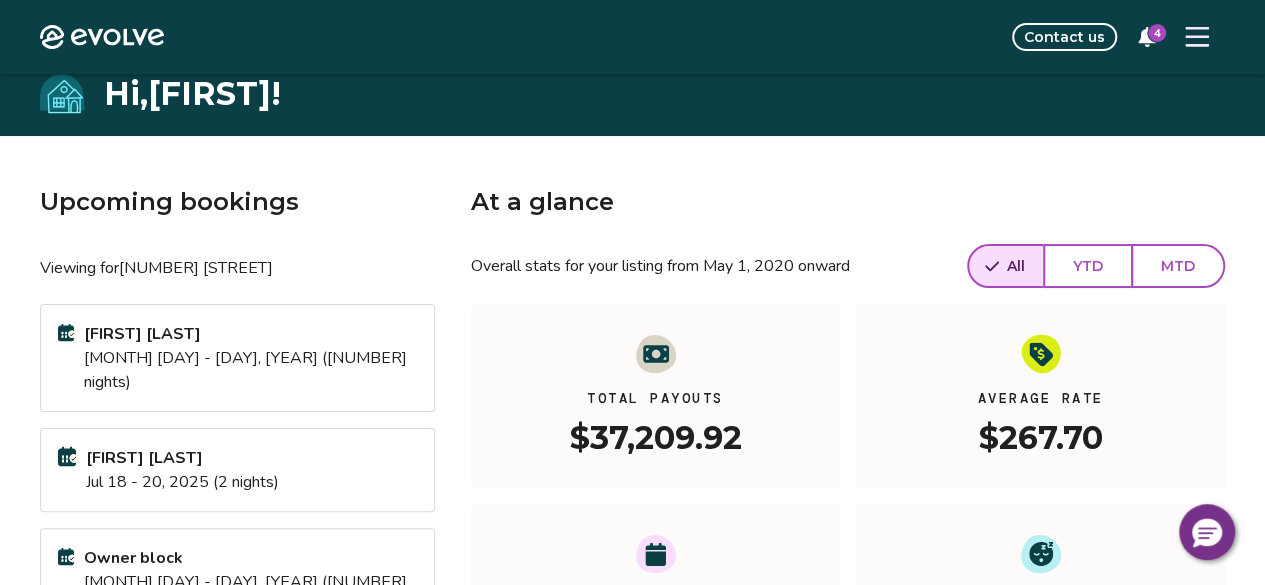click on "4" at bounding box center [1157, 33] 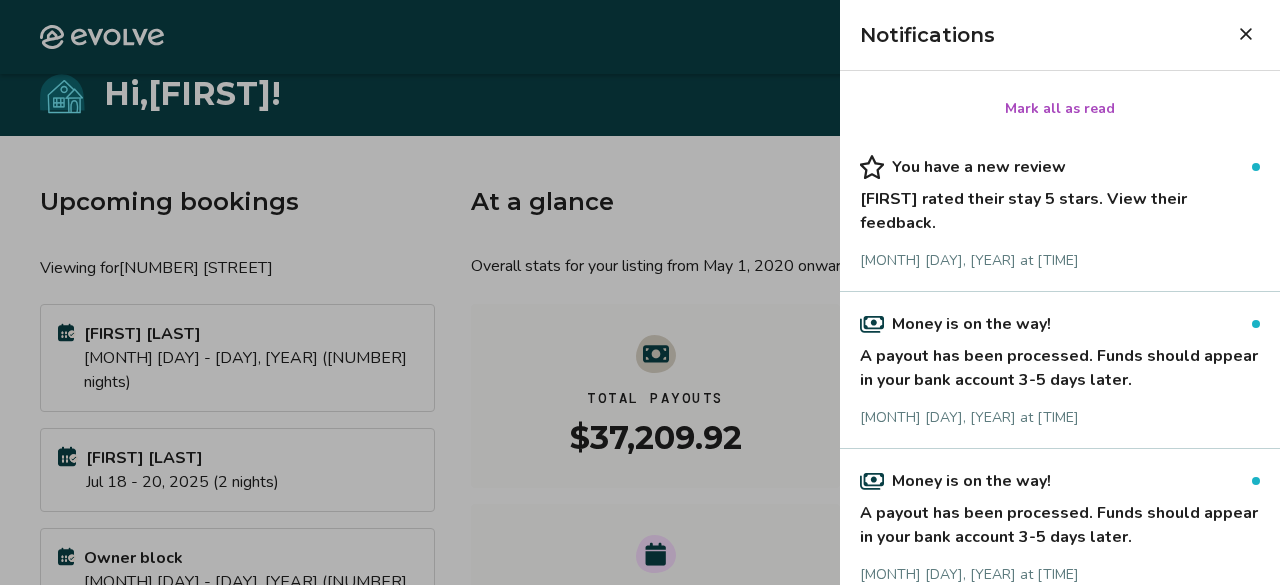 click on "[FIRST] rated their stay 5 stars. View their feedback." at bounding box center (1060, 207) 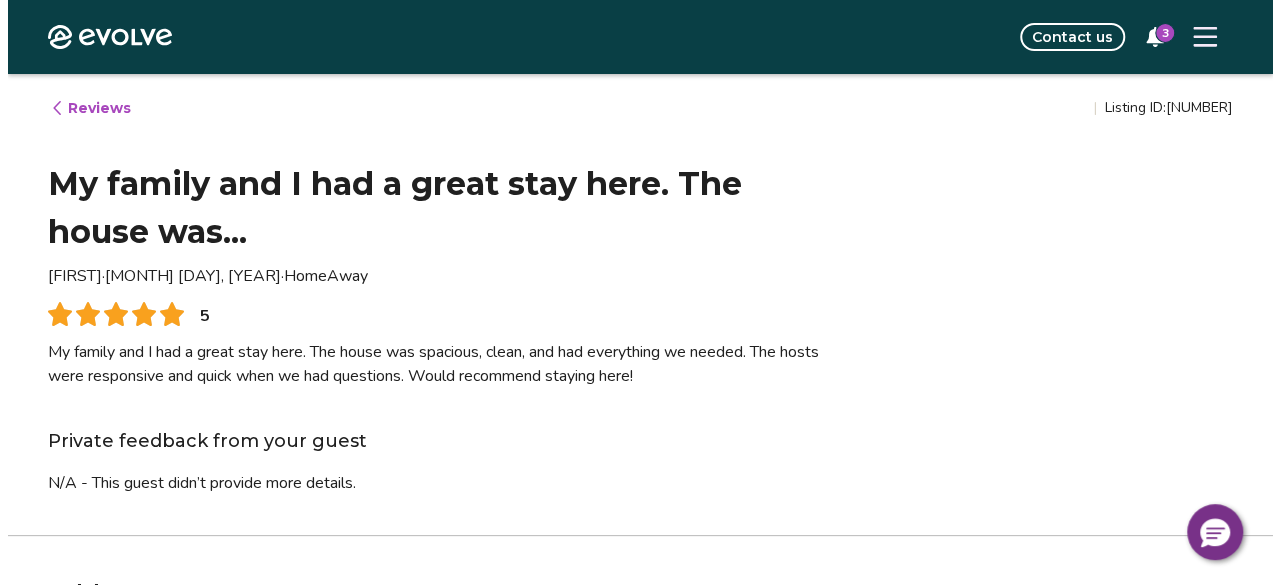 scroll, scrollTop: 0, scrollLeft: 0, axis: both 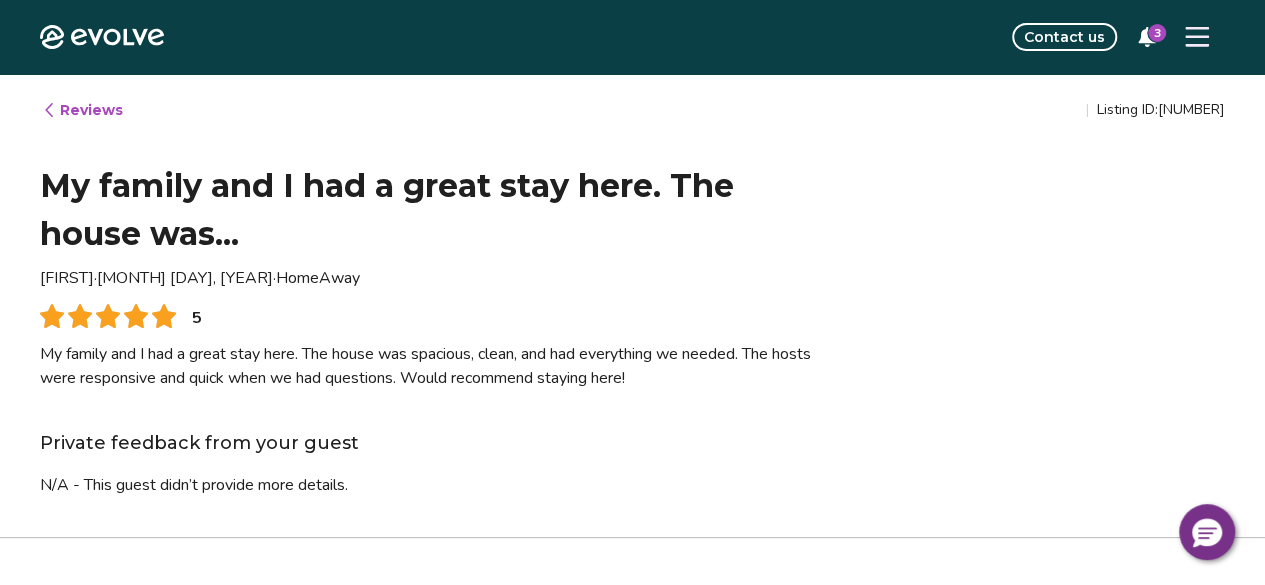 click 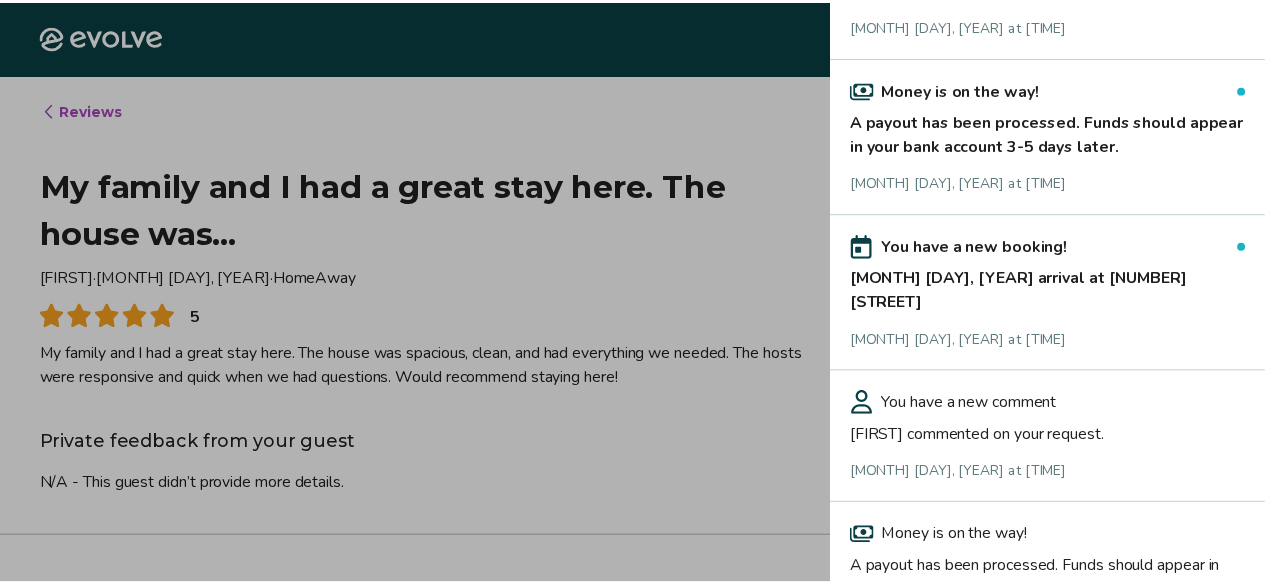scroll, scrollTop: 376, scrollLeft: 0, axis: vertical 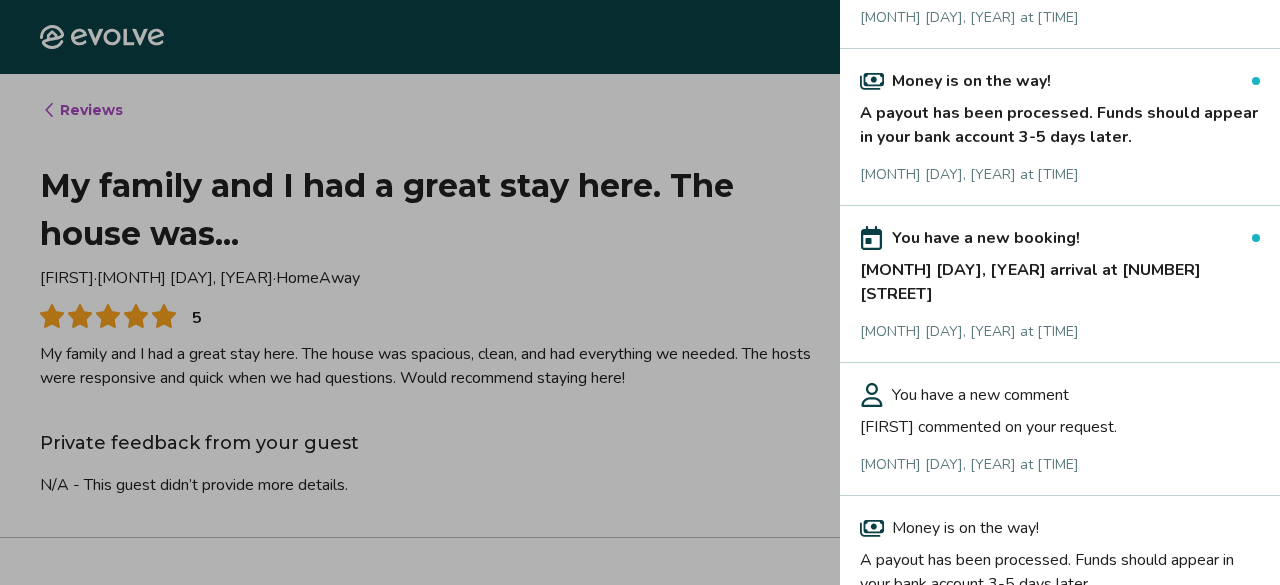 click on "[FIRST] commented on your request." at bounding box center (1060, 423) 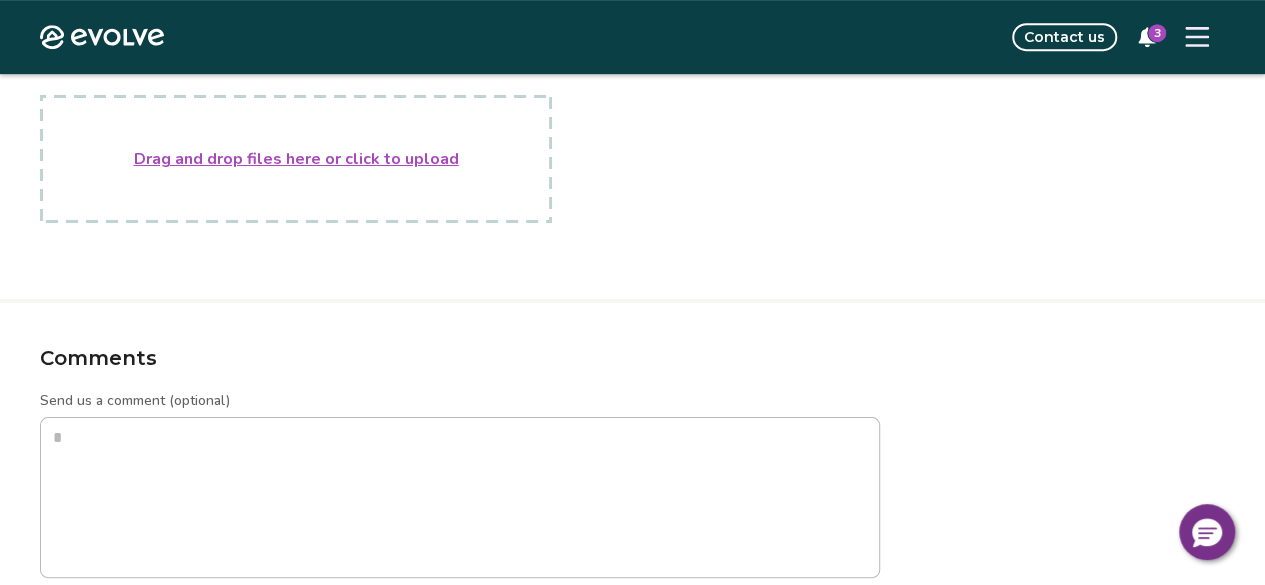 scroll, scrollTop: 482, scrollLeft: 0, axis: vertical 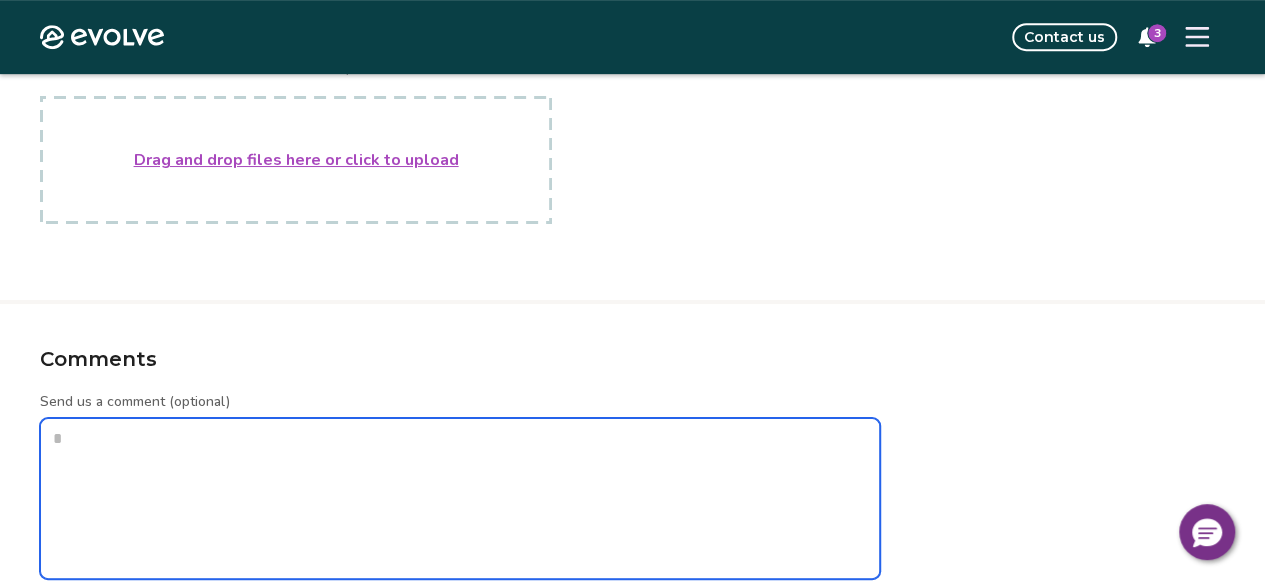 click on "Send us a comment (optional)" at bounding box center (460, 498) 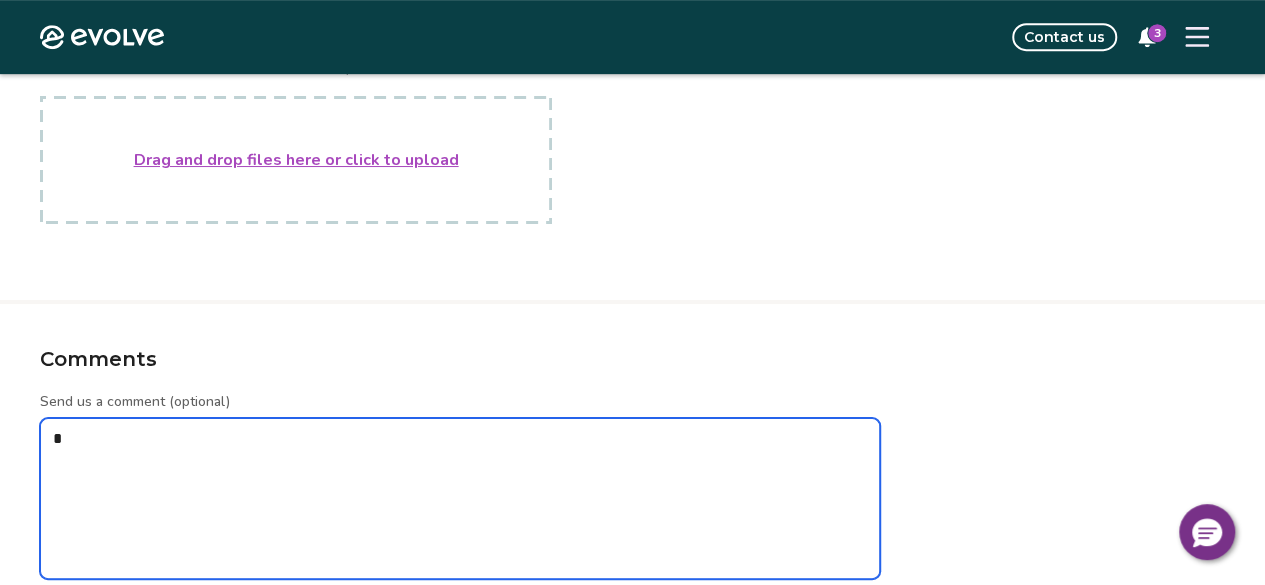 type on "*" 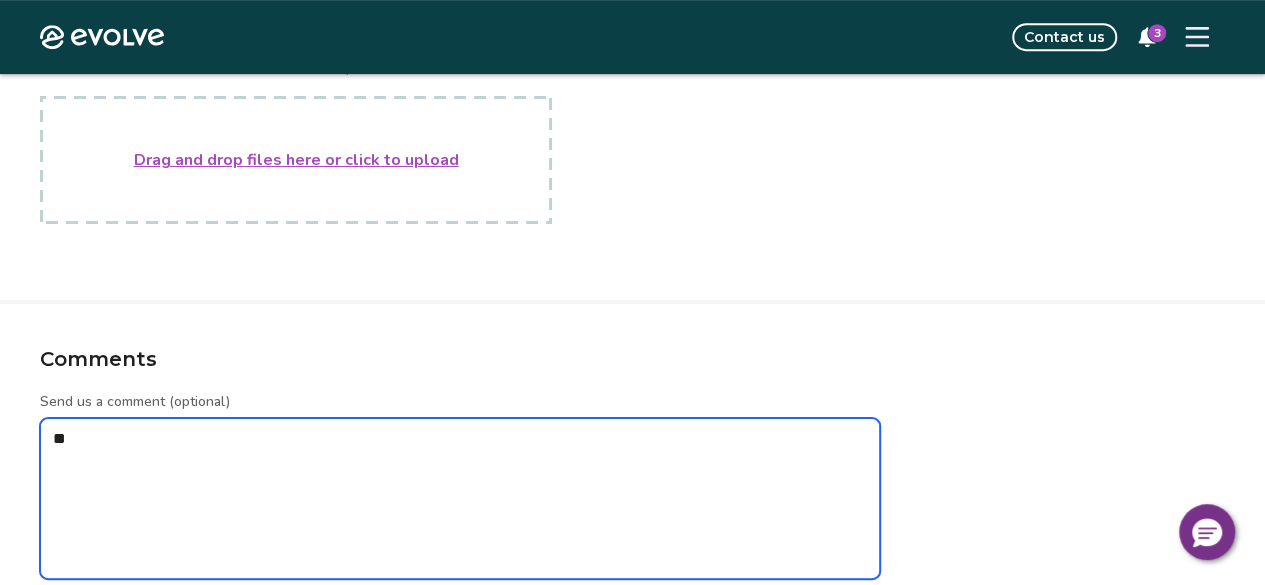 type on "*" 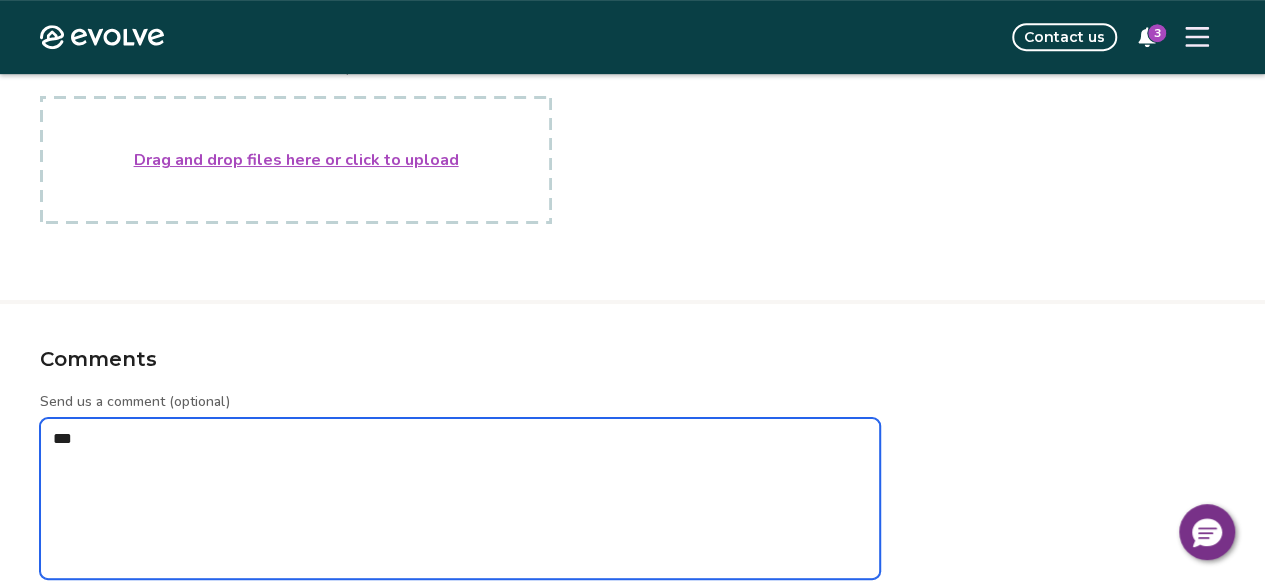 type on "*" 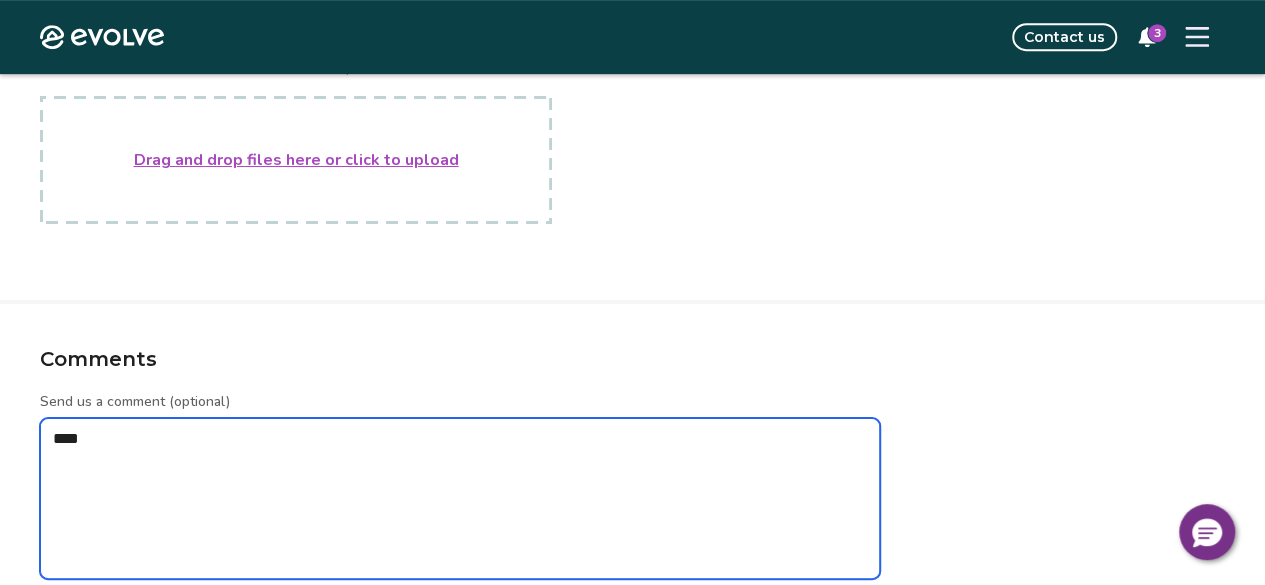 type on "*" 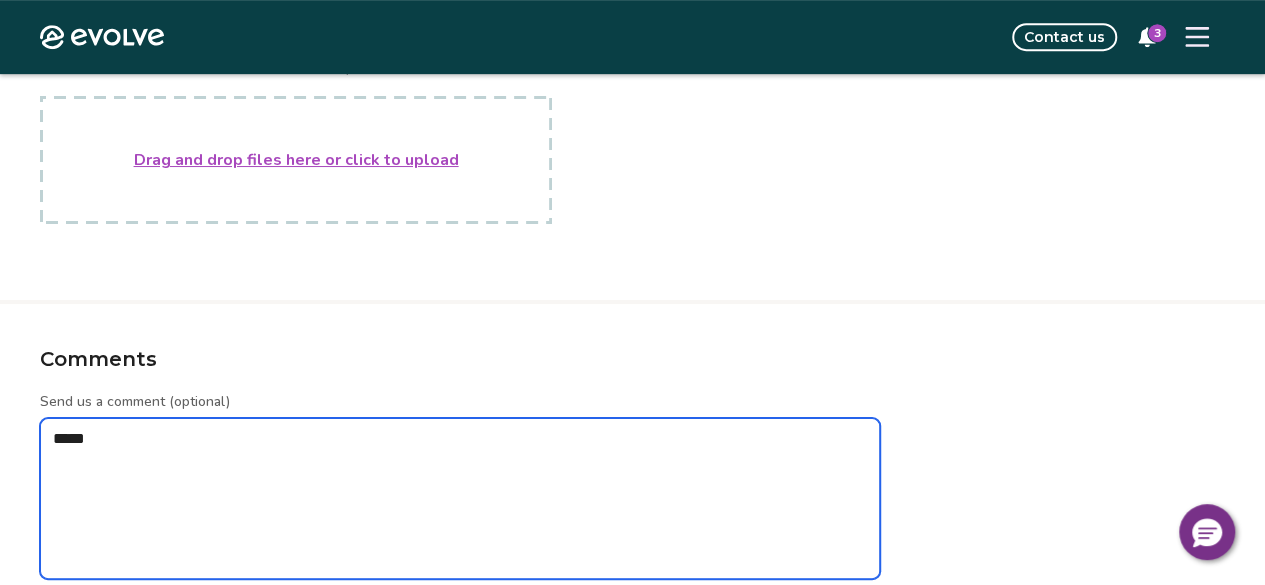 type on "*" 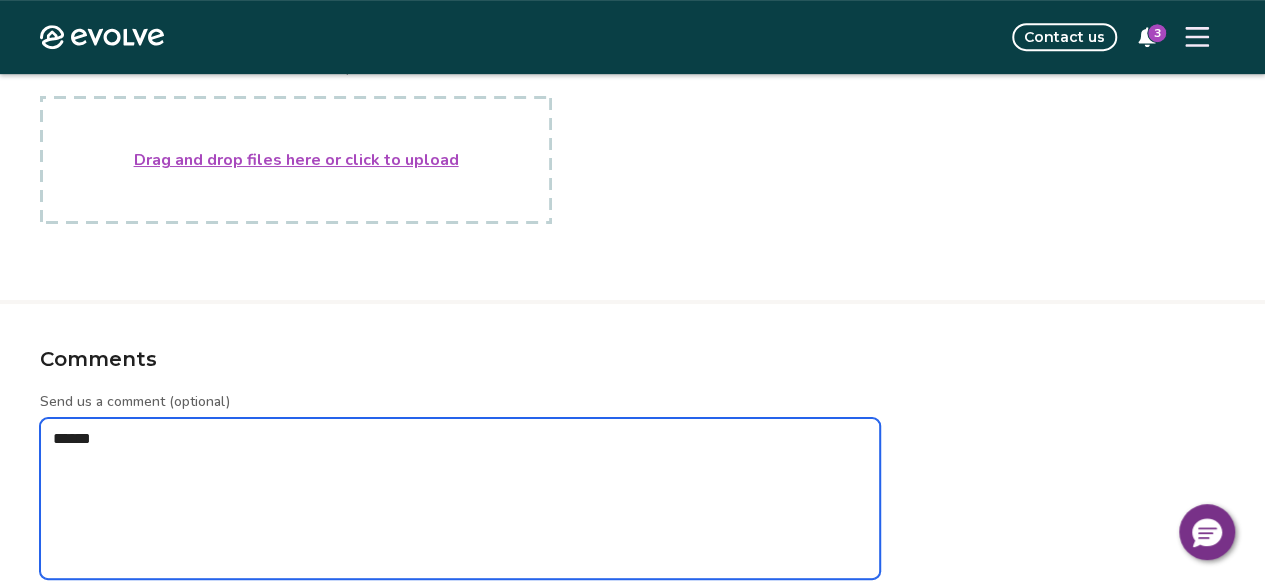 type on "*" 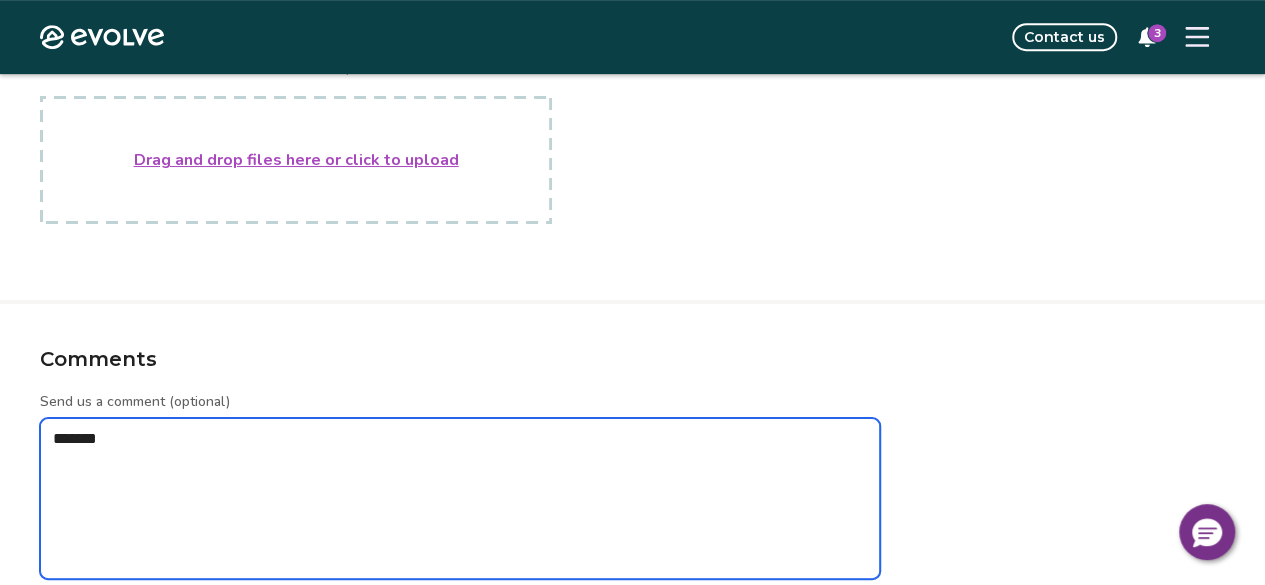 type on "*" 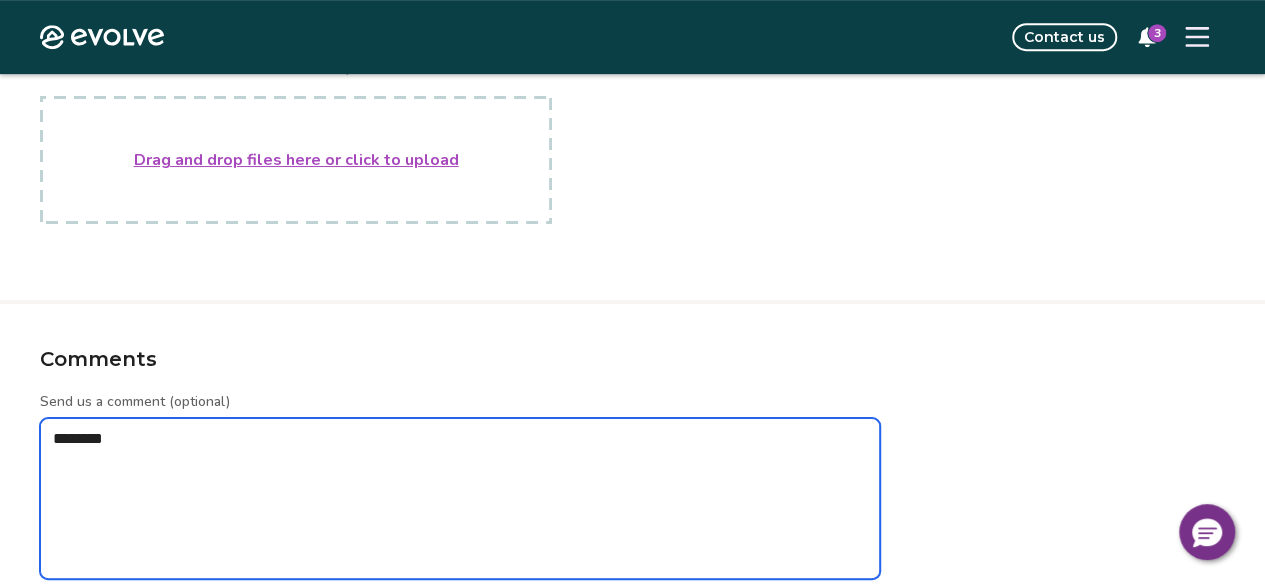 type on "*" 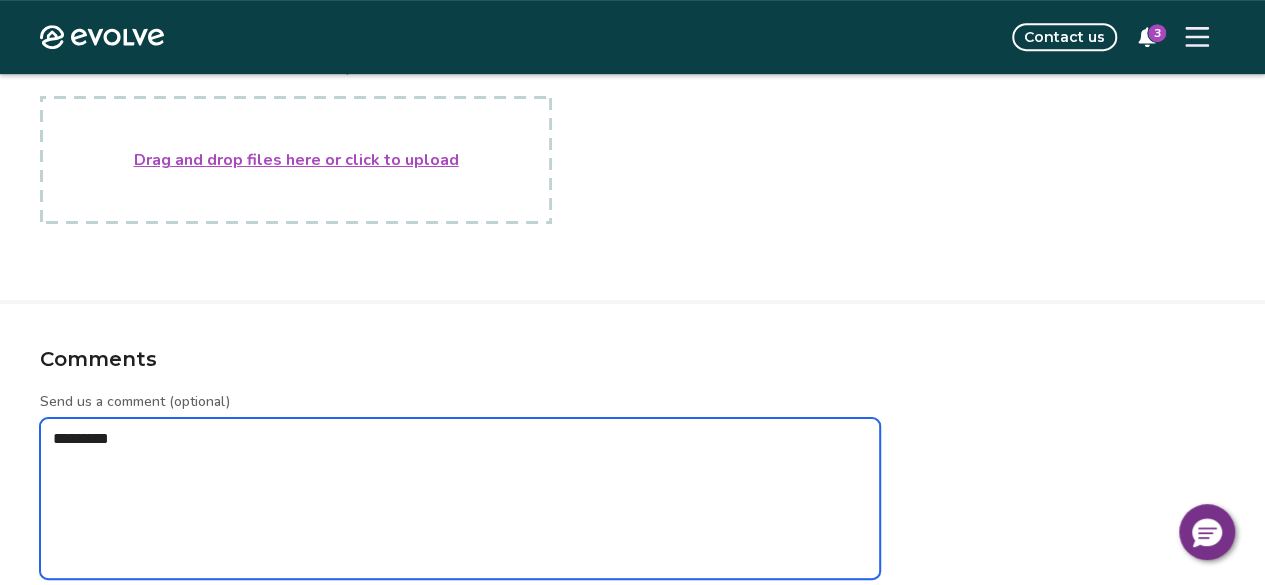 type on "*" 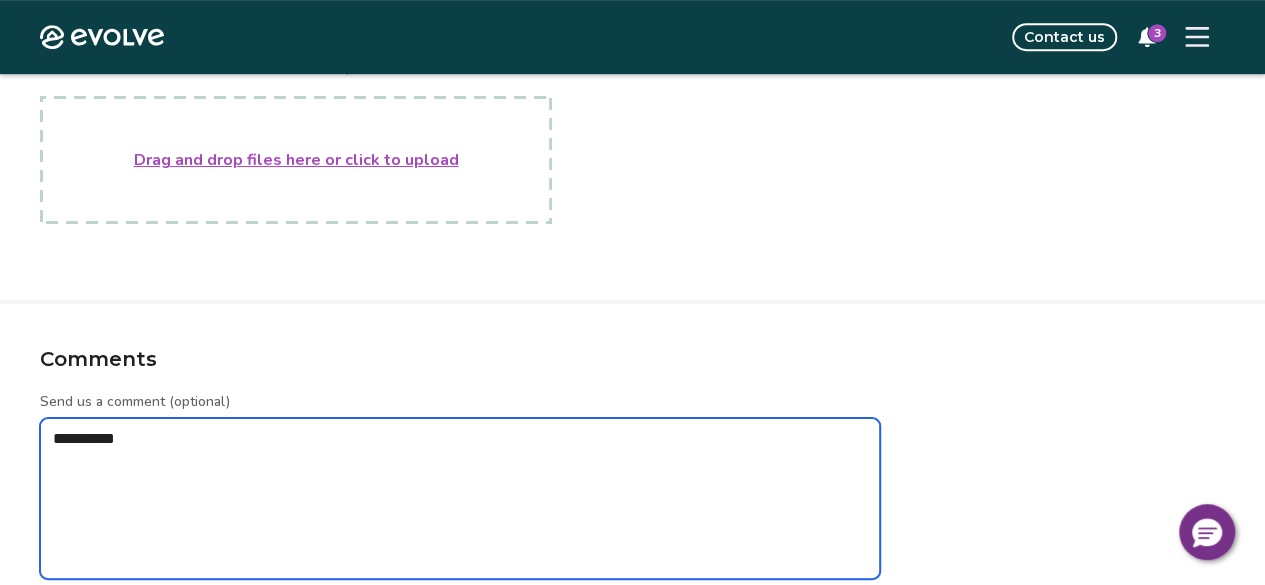 type on "*" 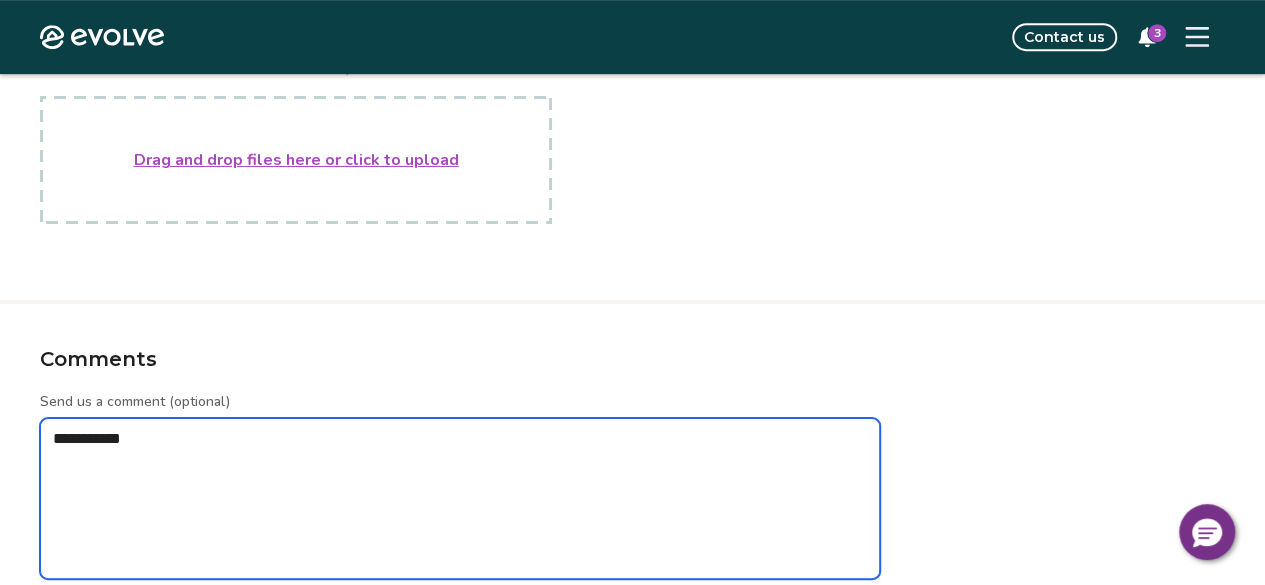 type on "*" 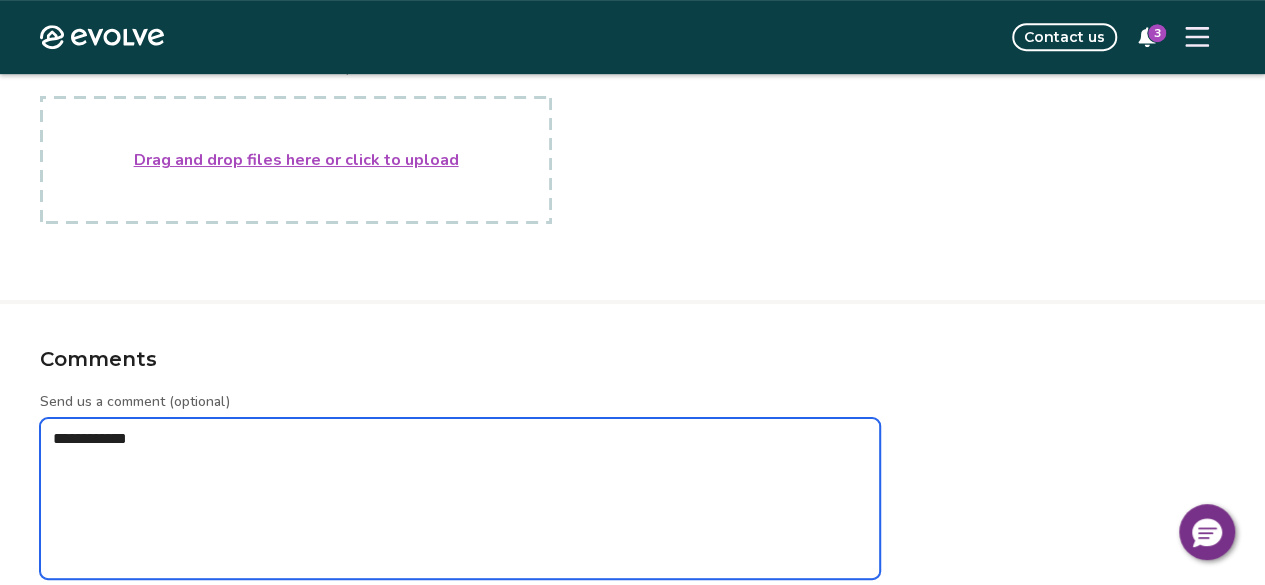 type on "*" 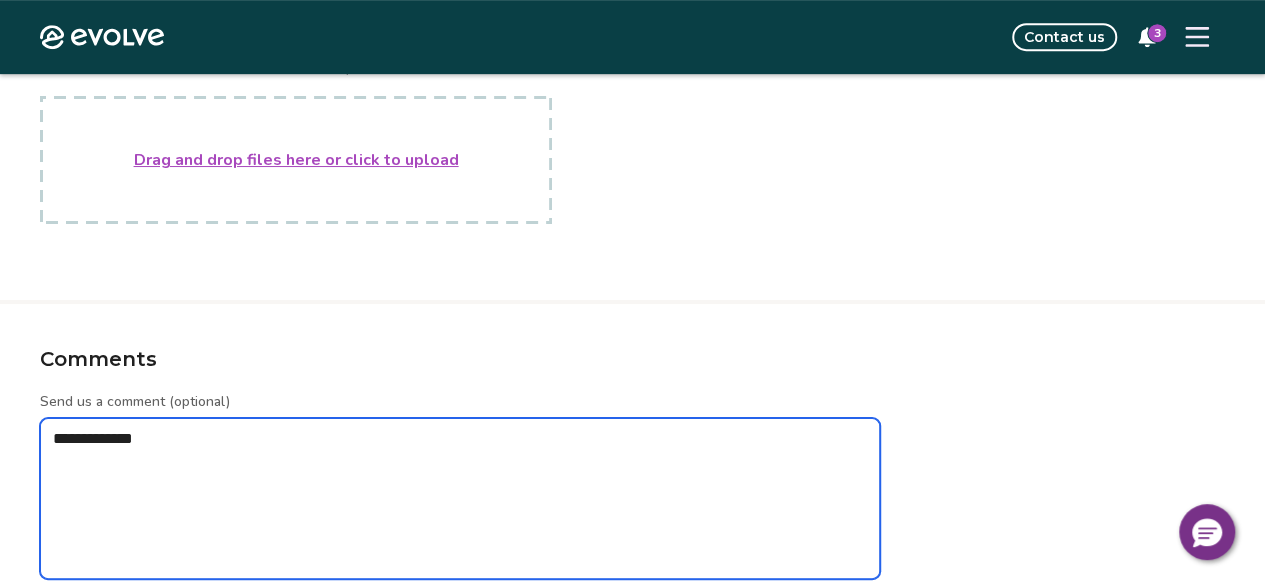 type on "*" 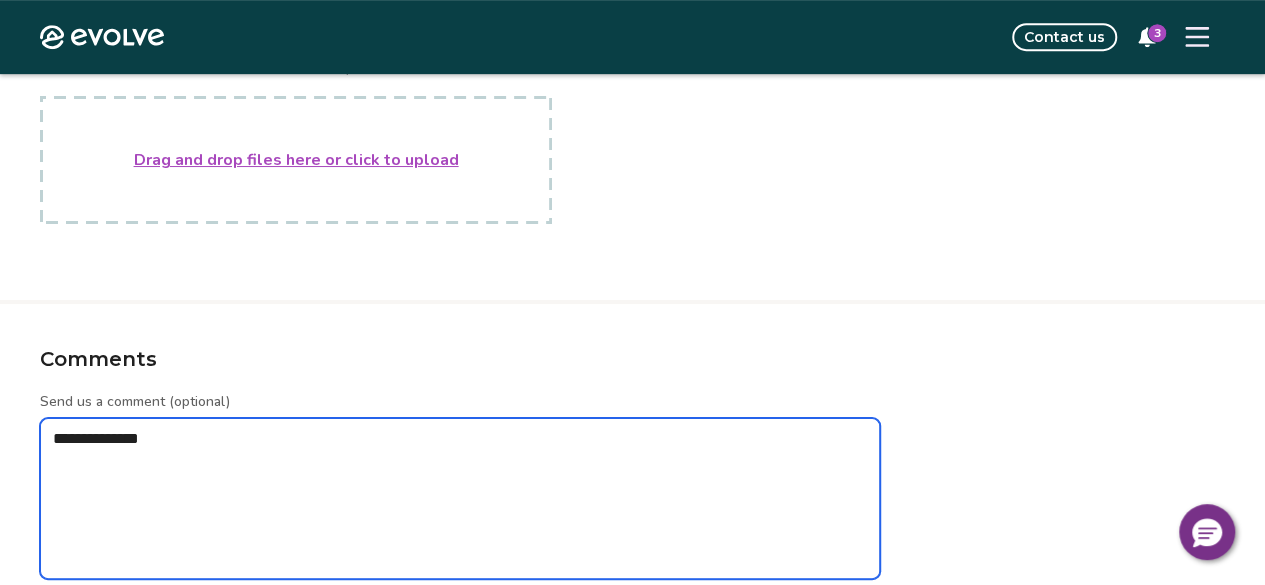 type on "*" 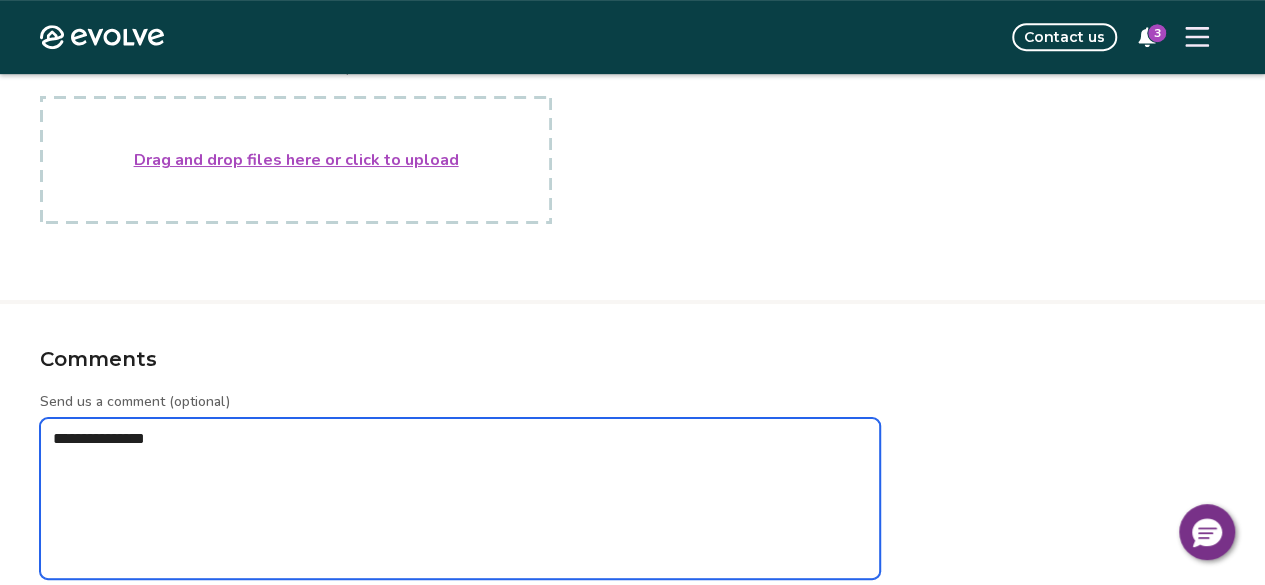 type on "*" 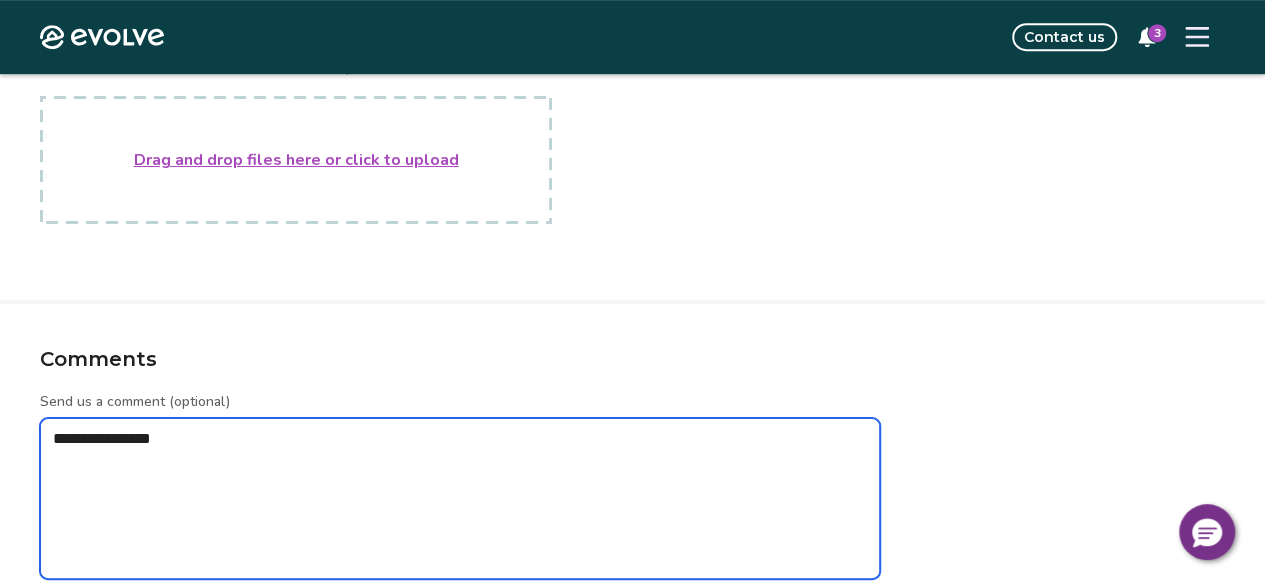 type on "*" 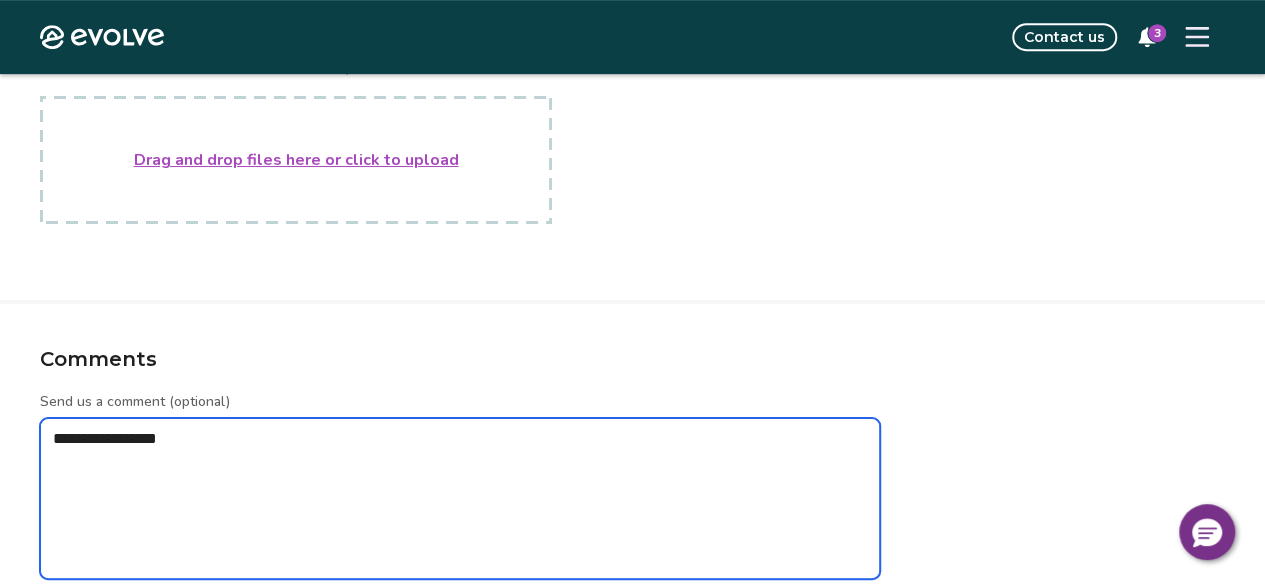 type on "*" 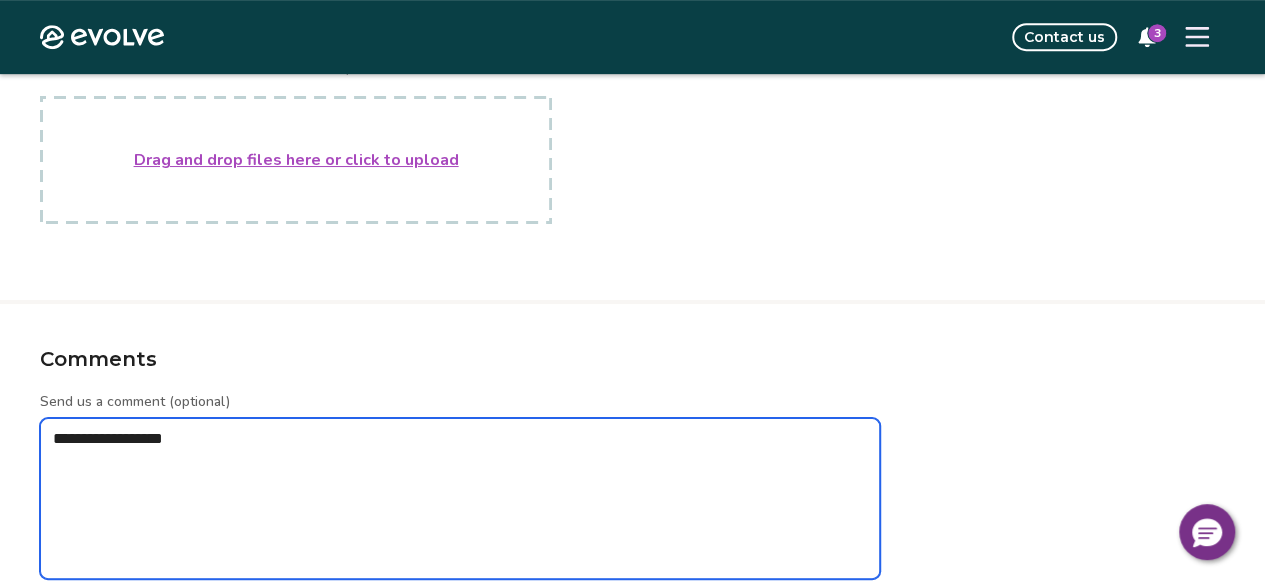 type on "*" 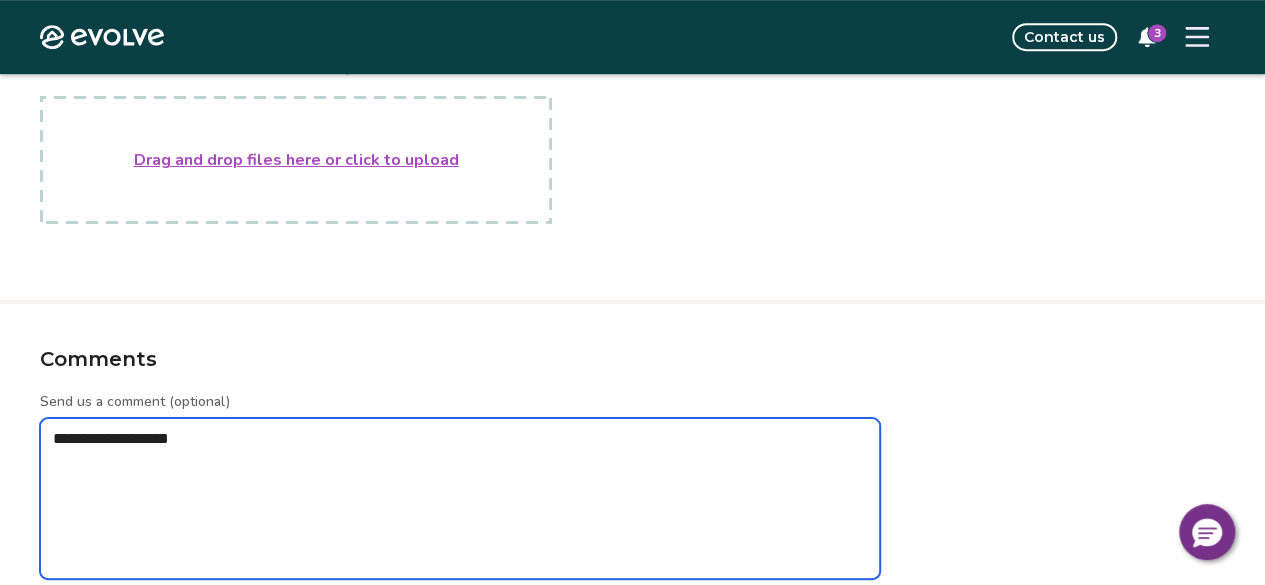 type on "*" 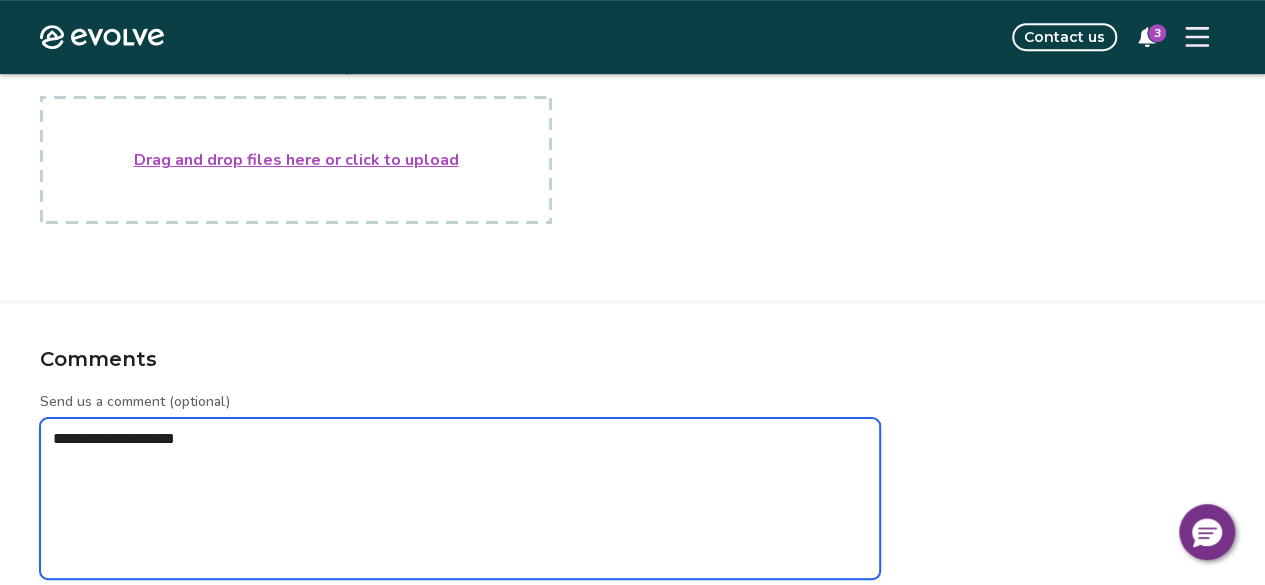type on "*" 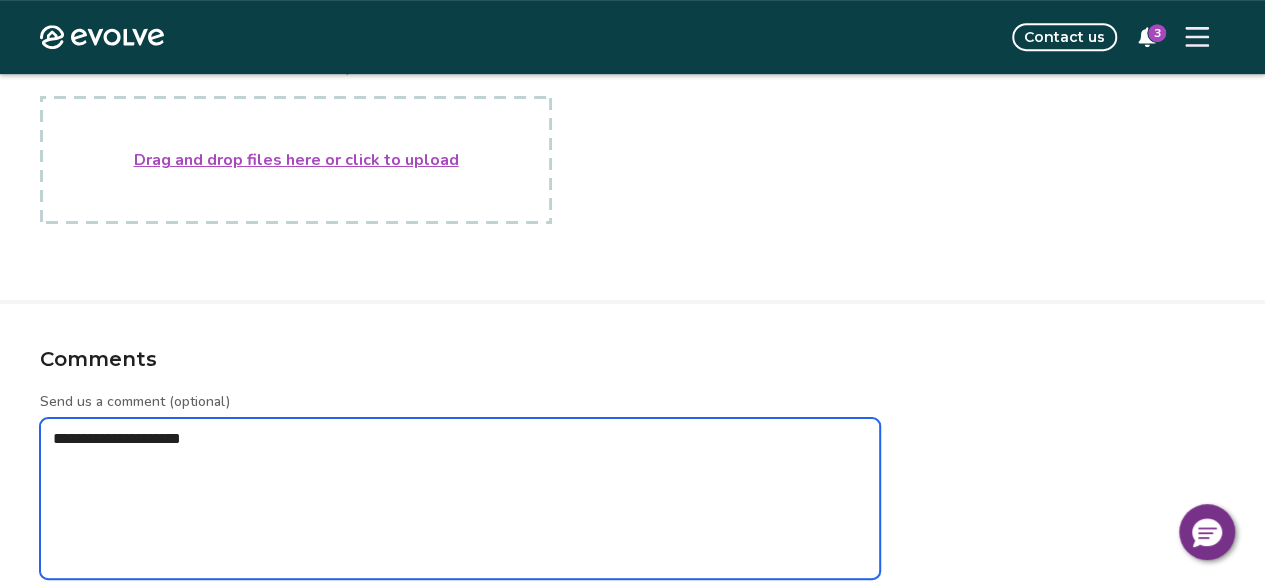 type on "*" 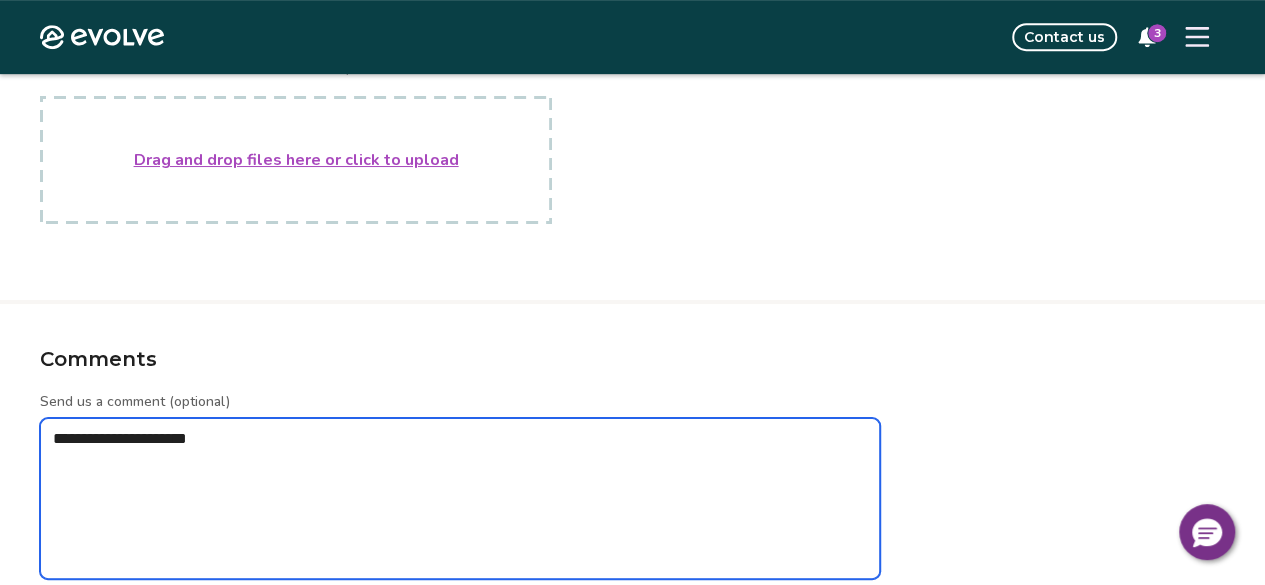 type on "*" 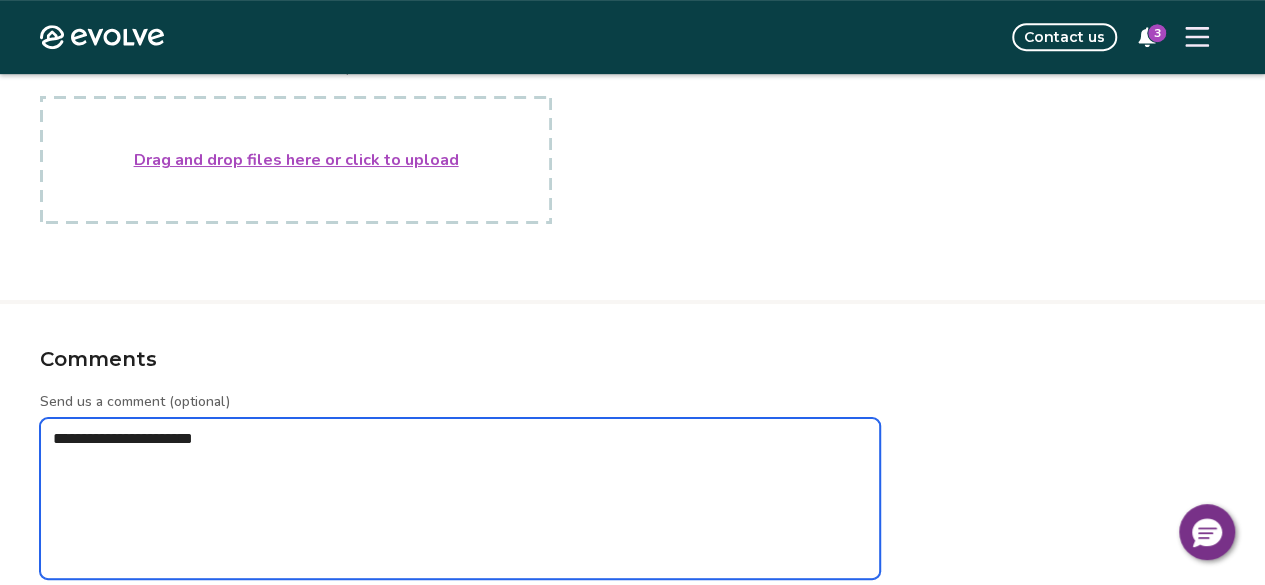type on "*" 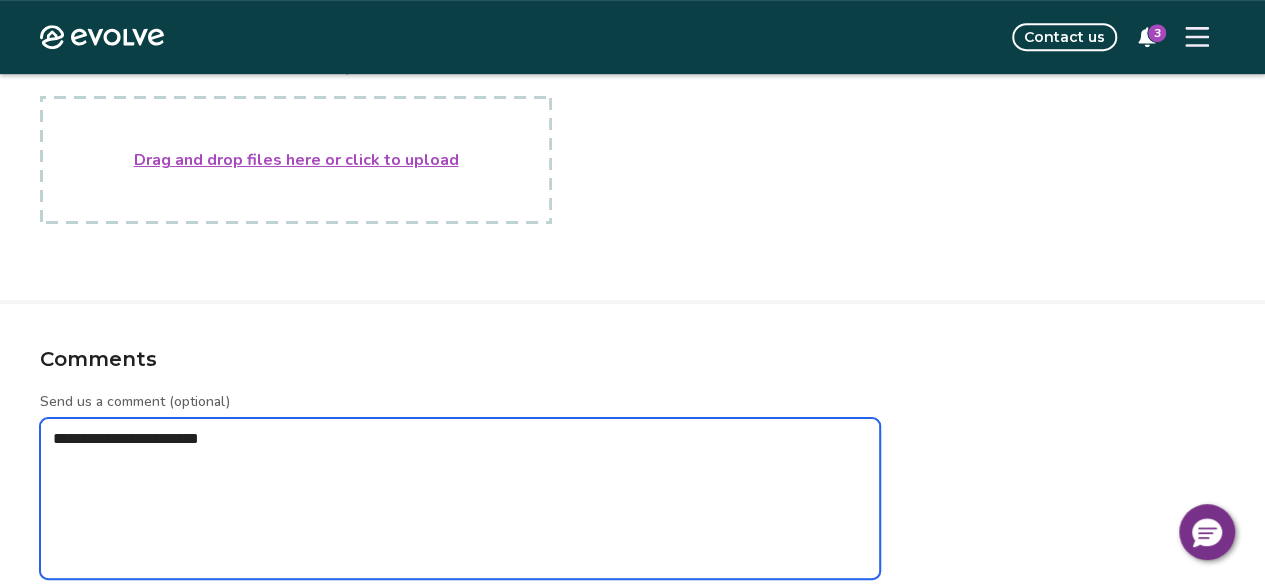 type on "*" 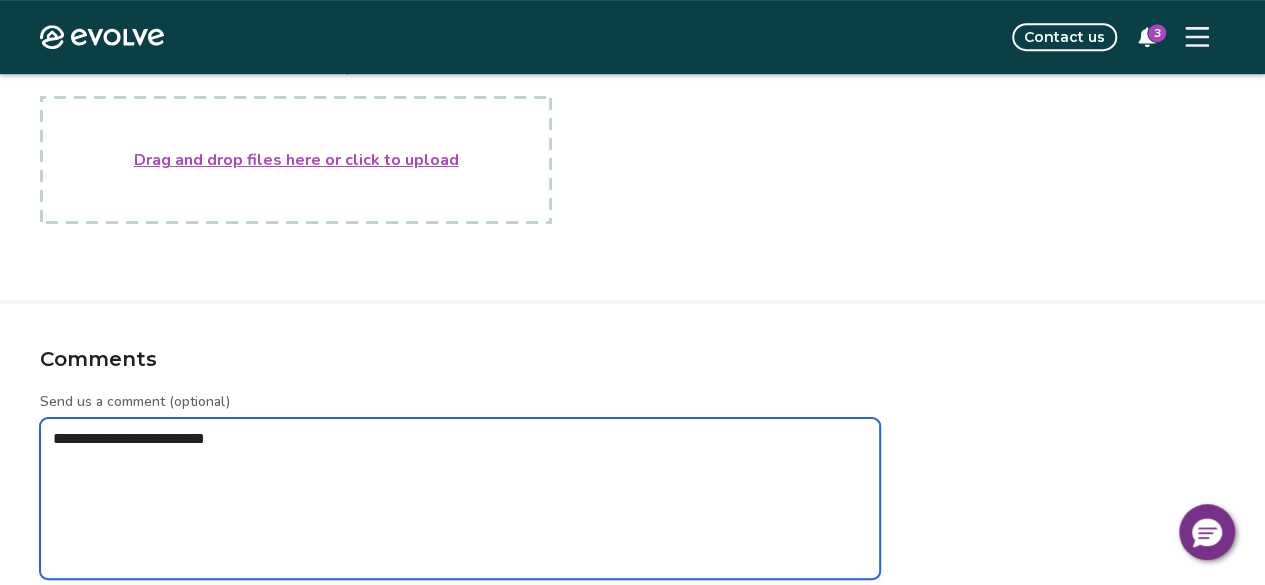 type on "*" 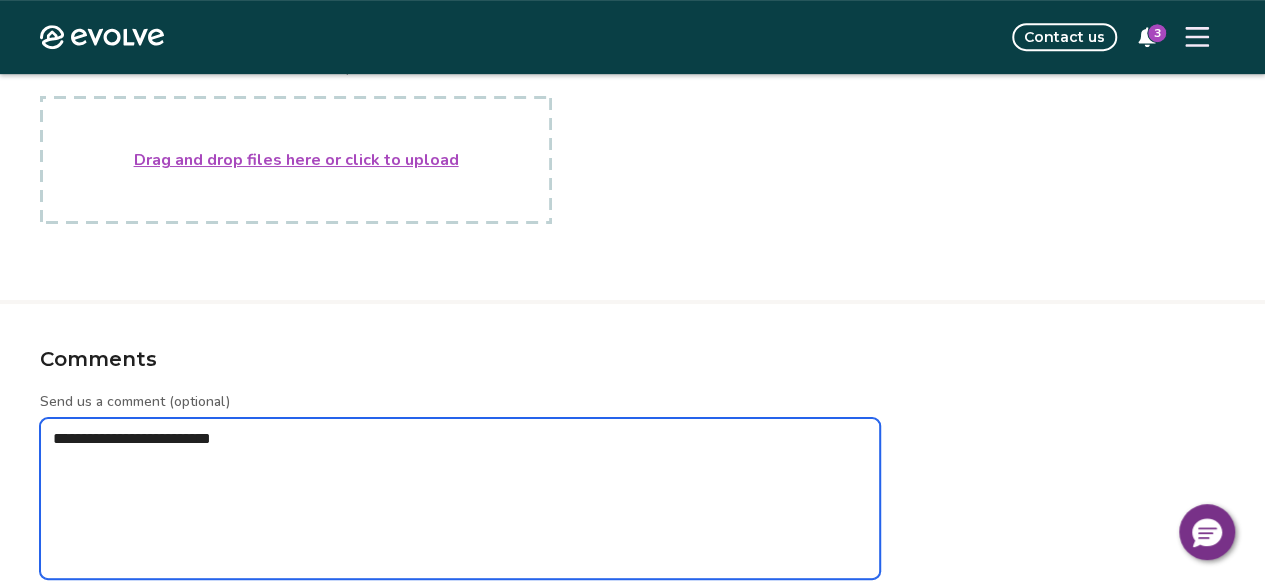 type on "*" 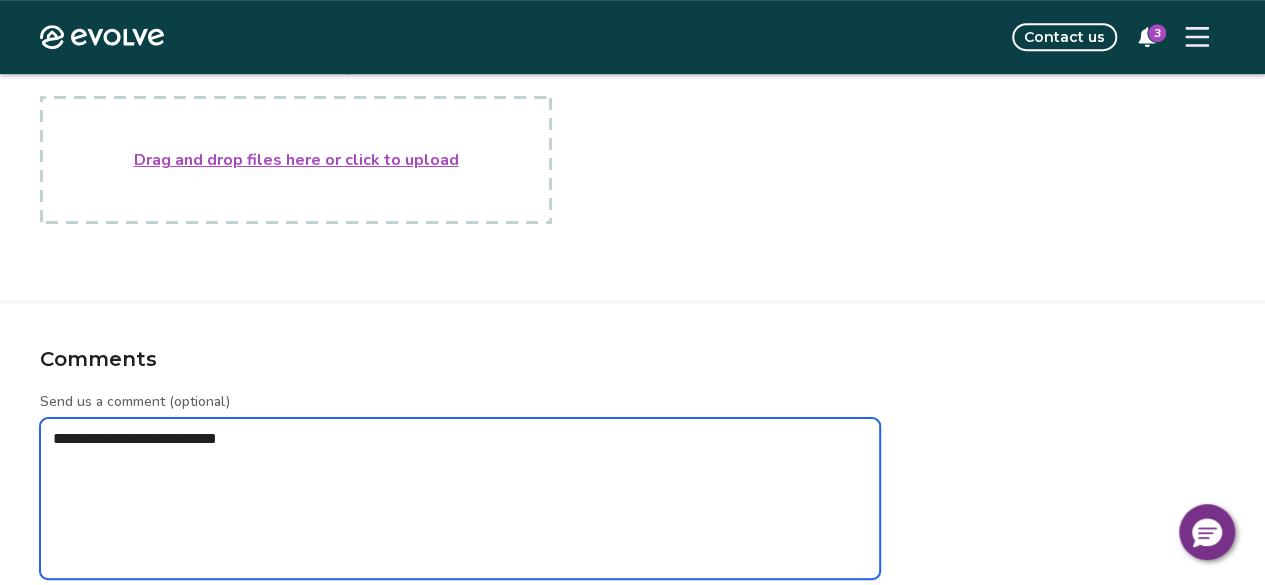 type on "*" 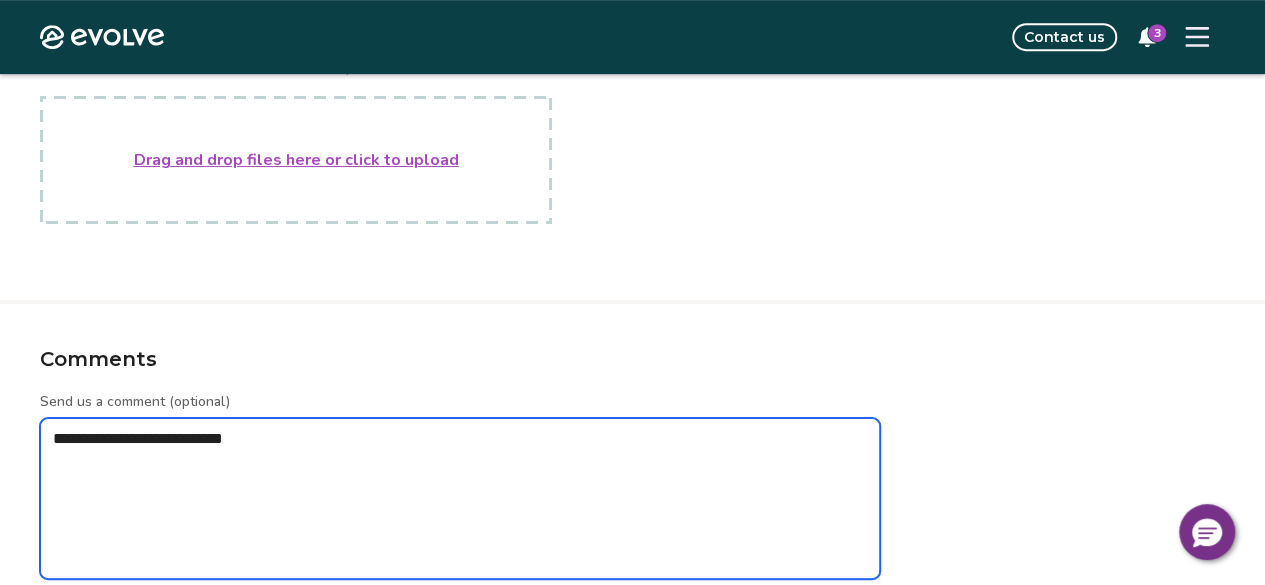 type on "*" 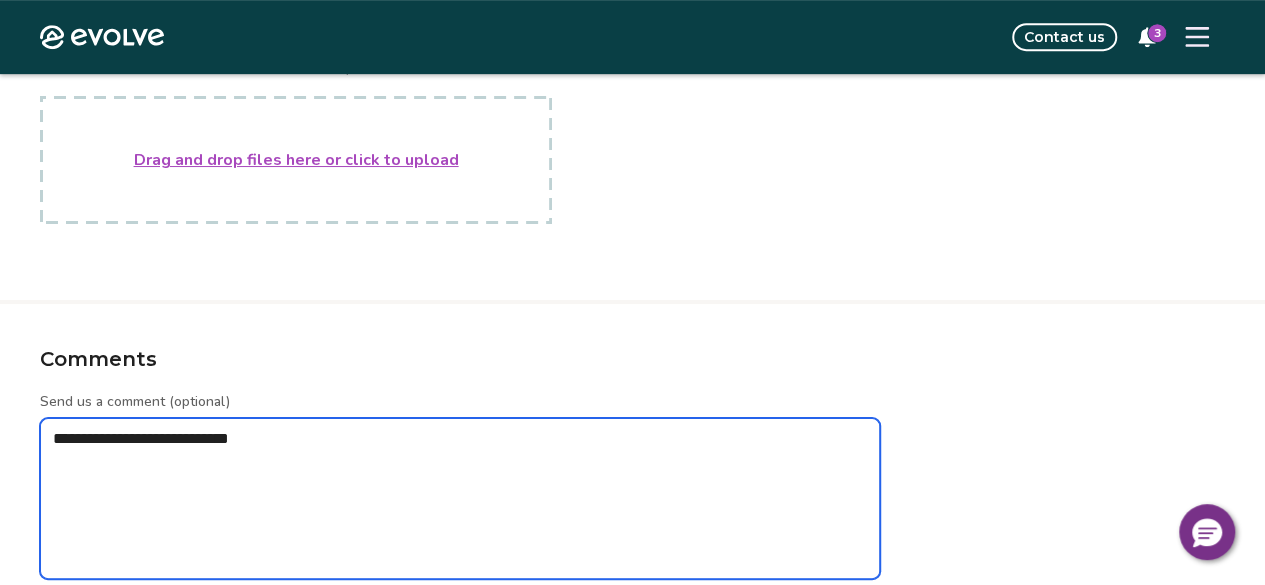 type on "*" 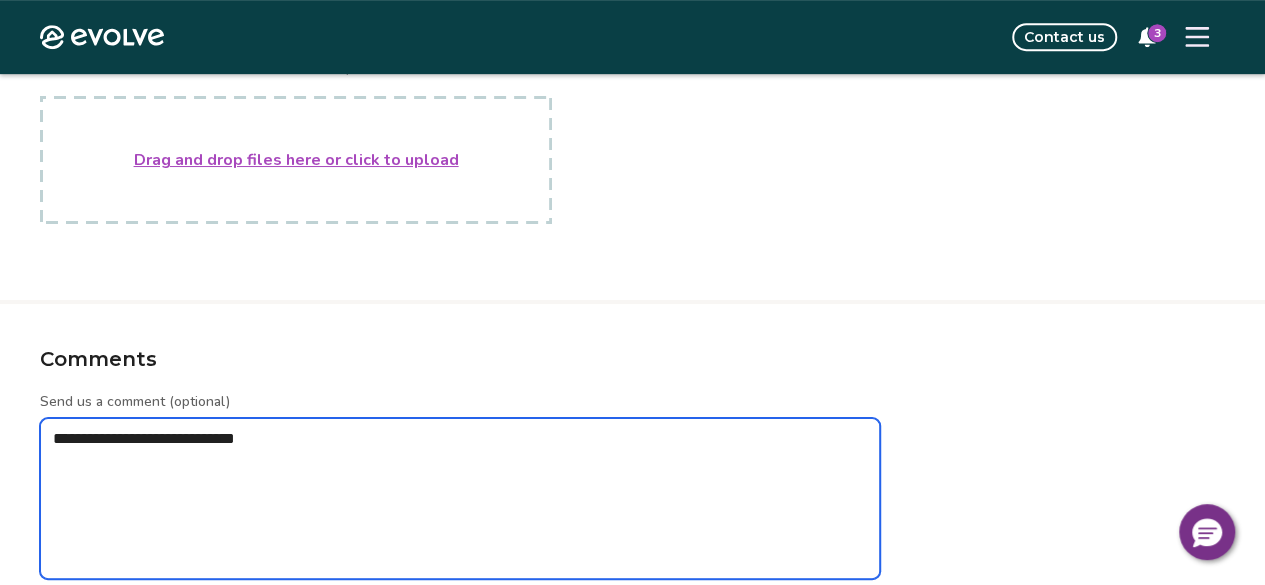 type on "*" 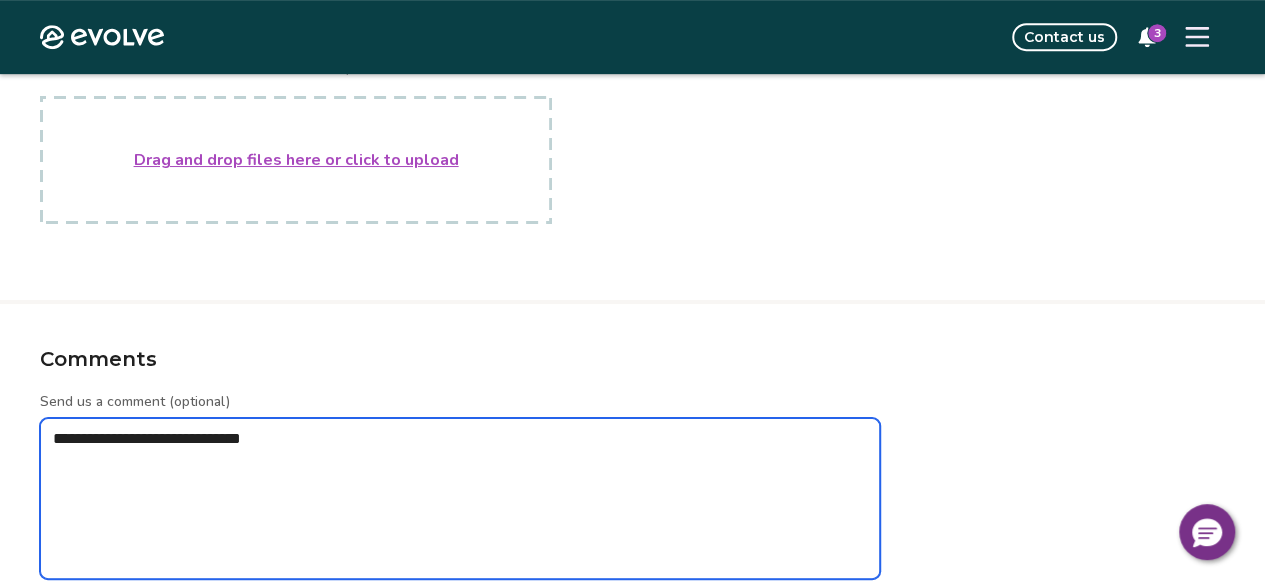 type on "*" 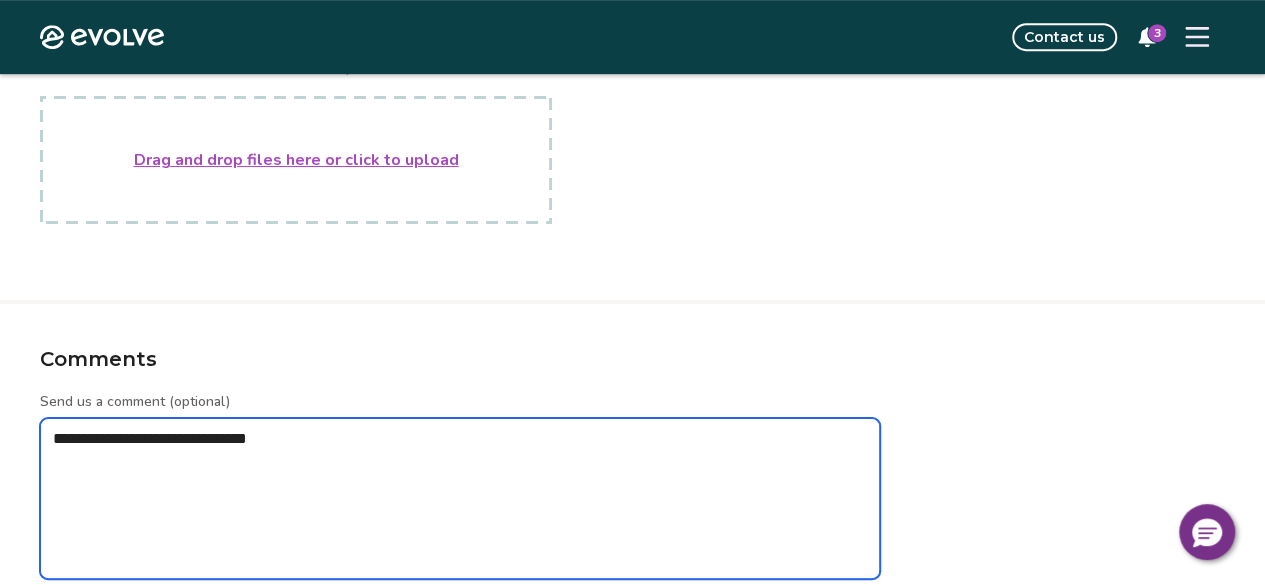 type on "*" 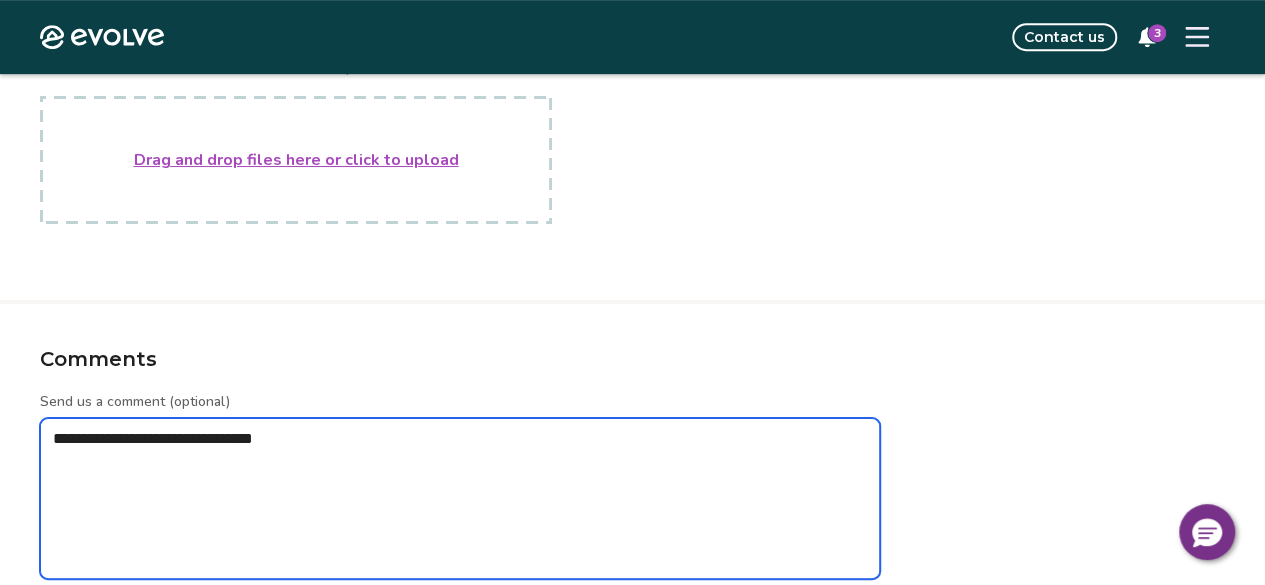 type on "*" 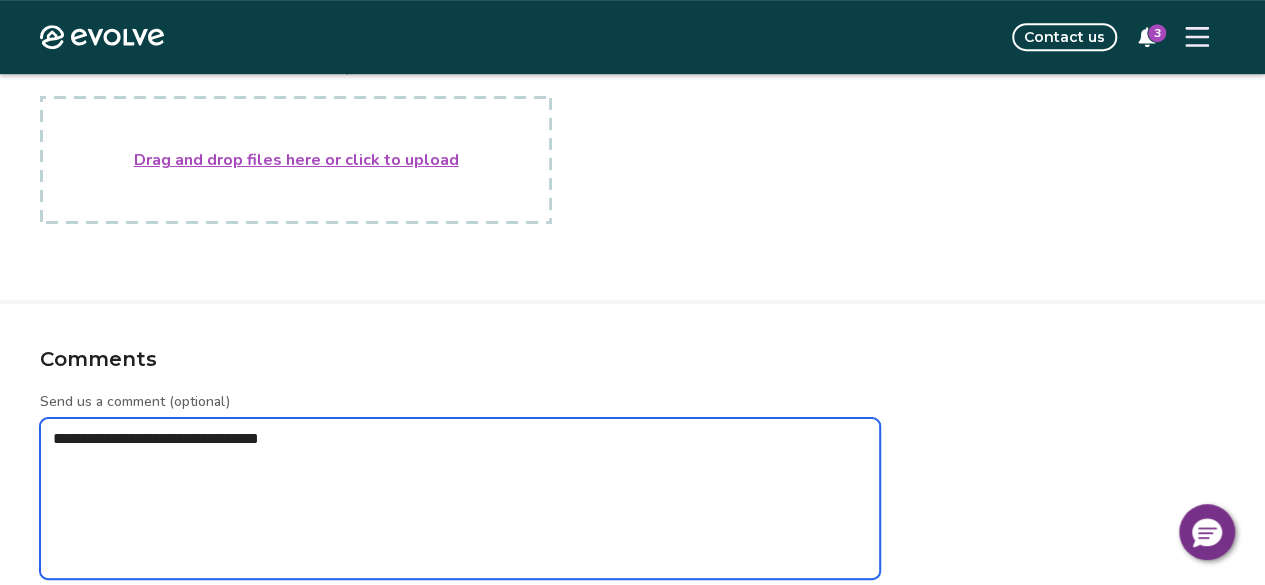 type on "*" 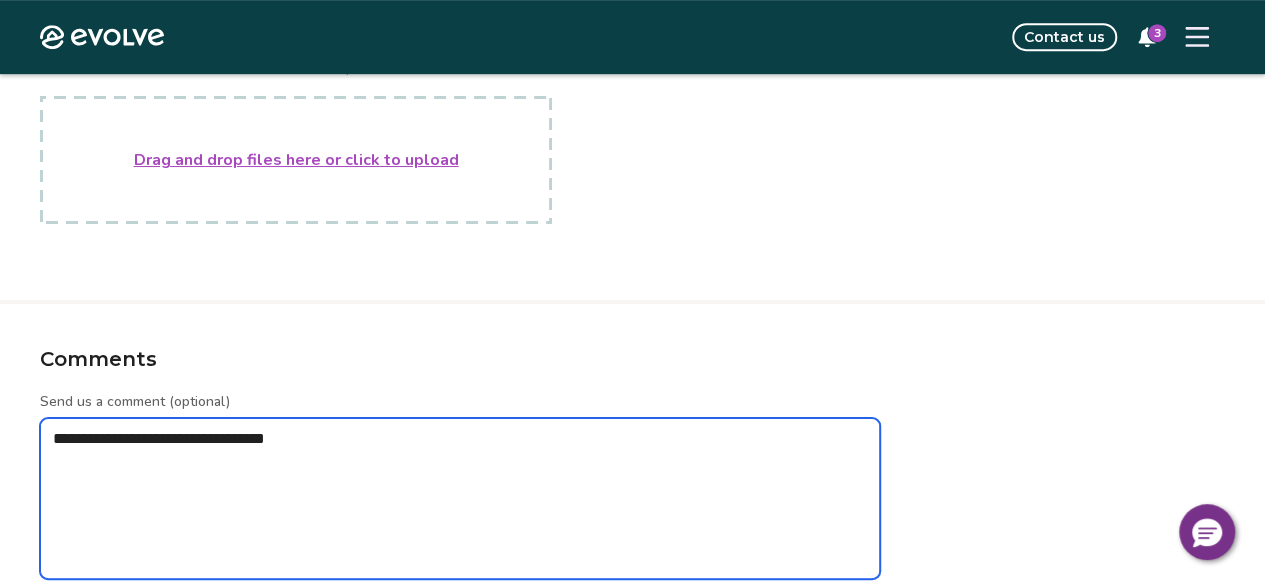 type on "*" 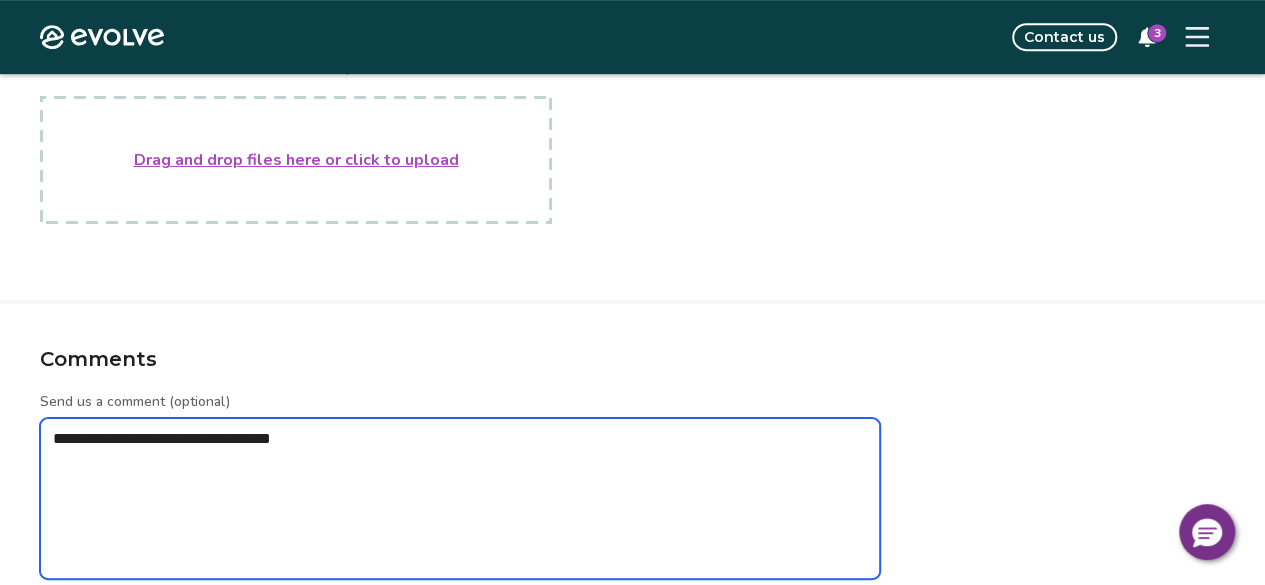 type on "*" 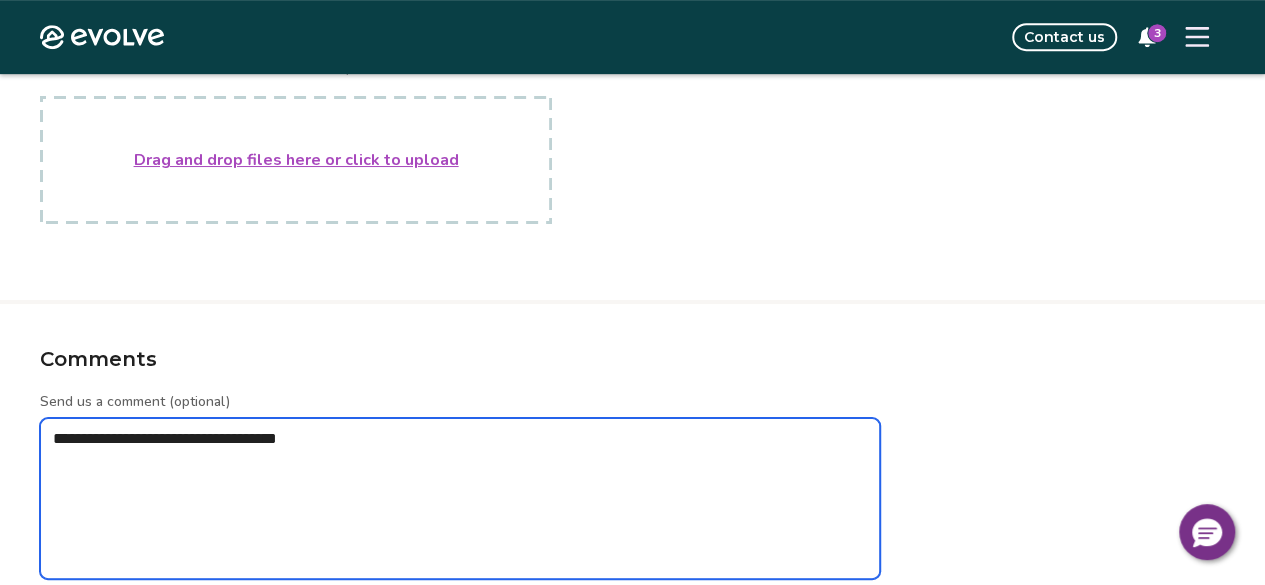 type on "*" 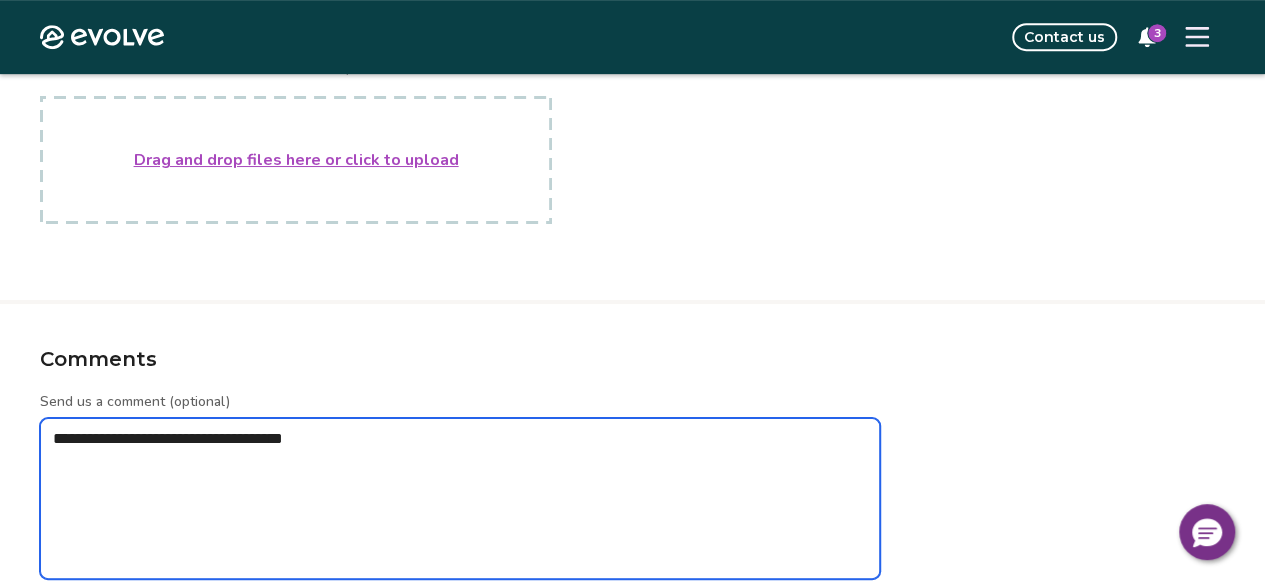 type on "*" 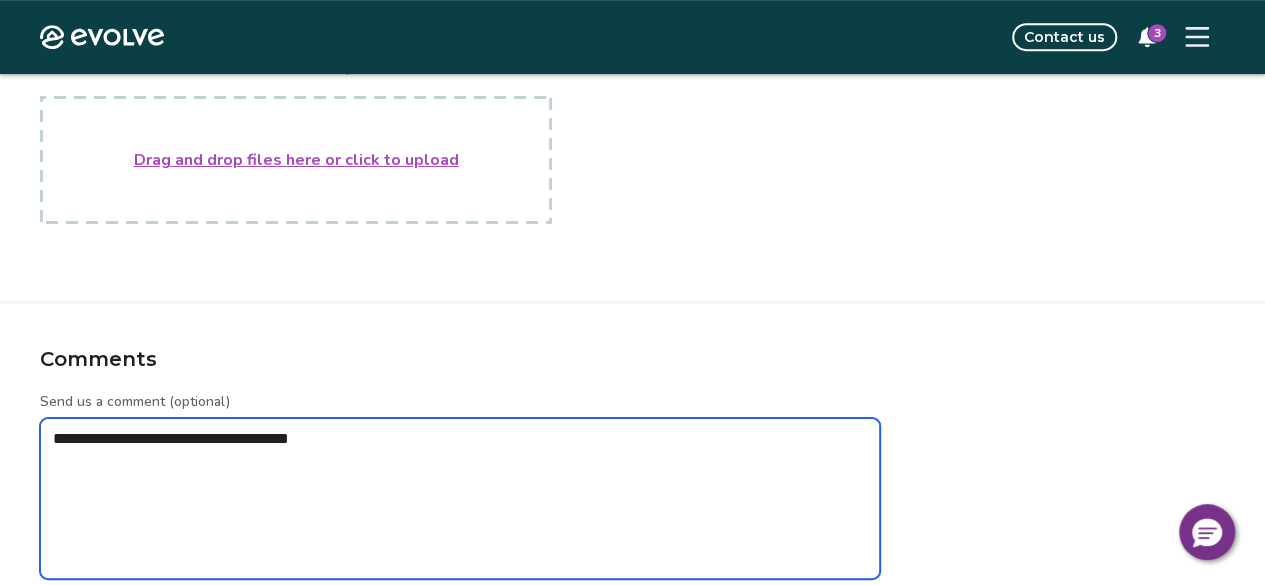type on "*" 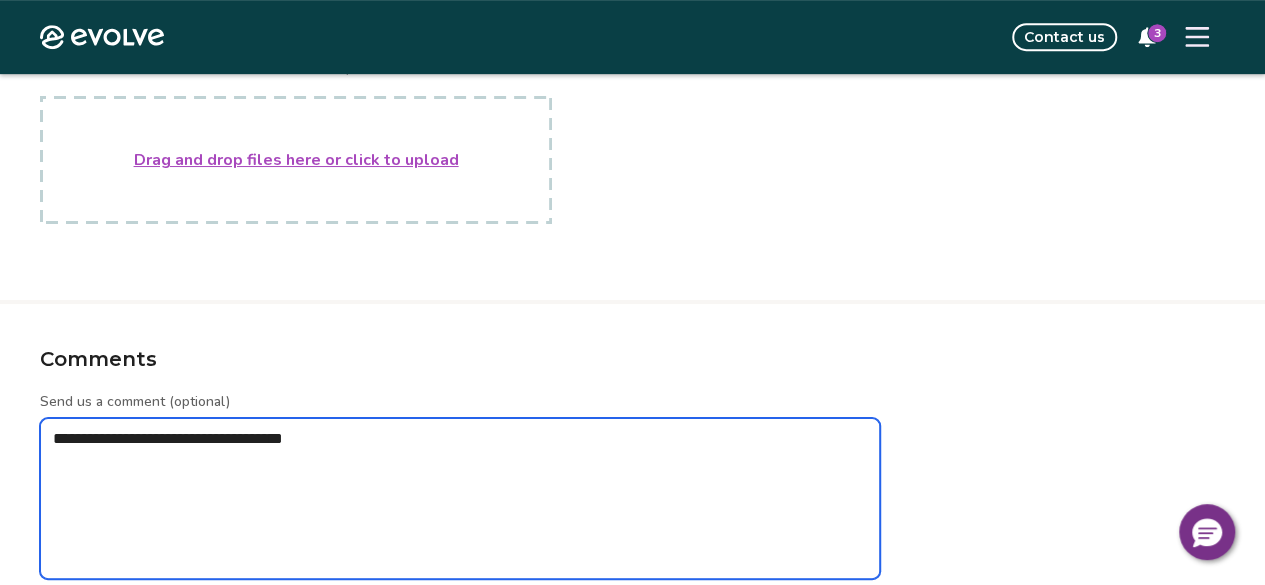 type on "*" 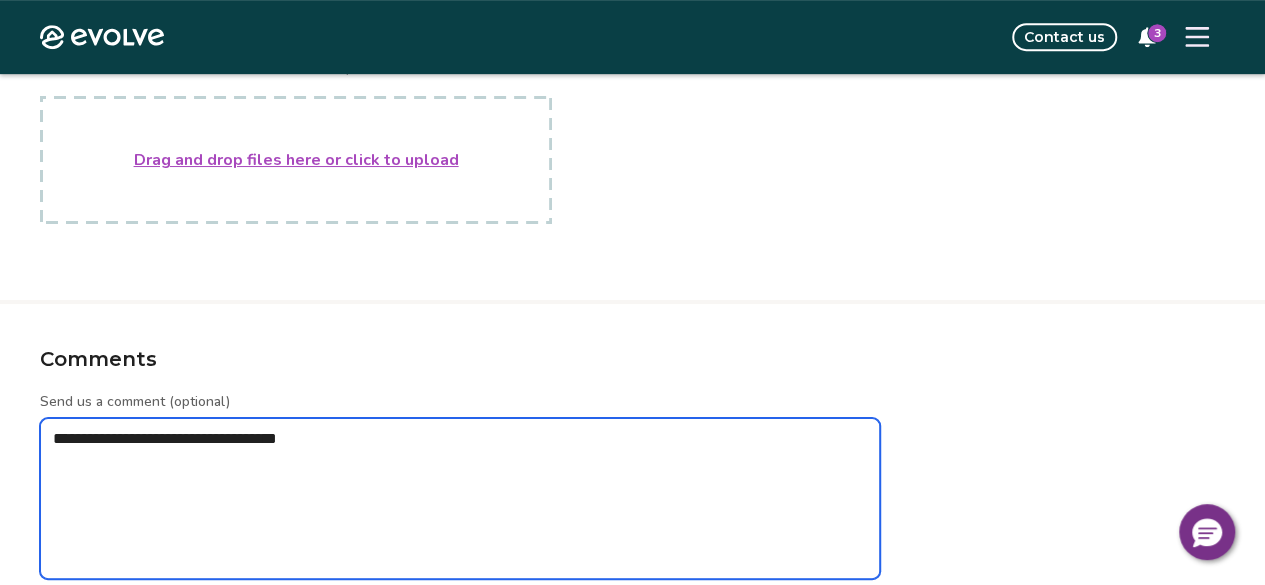 type on "*" 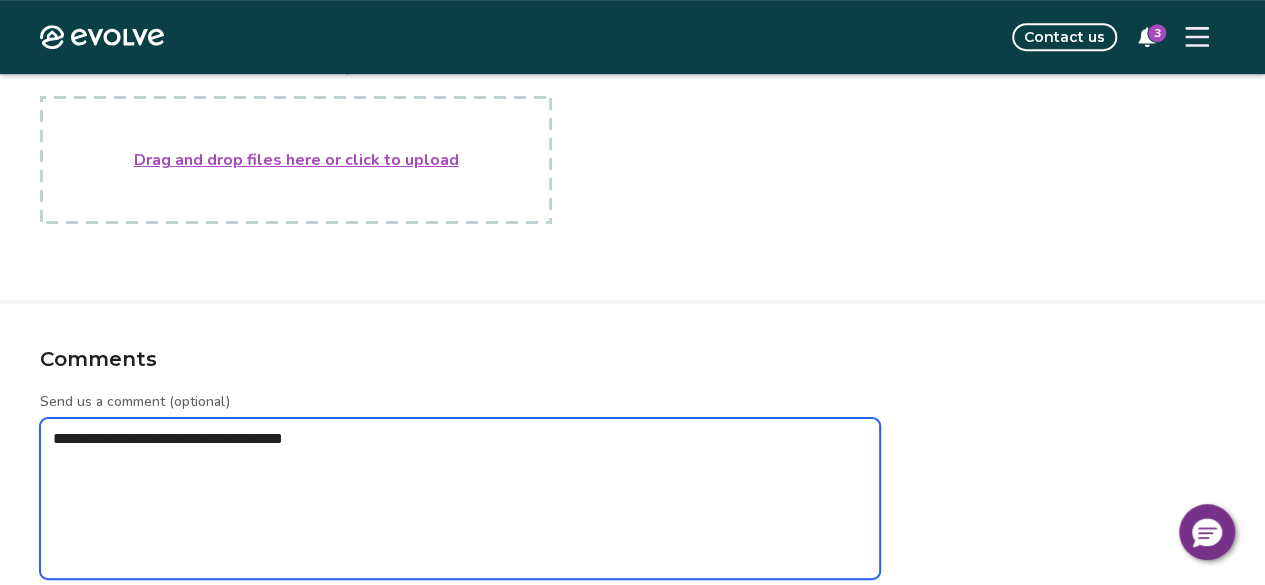 type on "*" 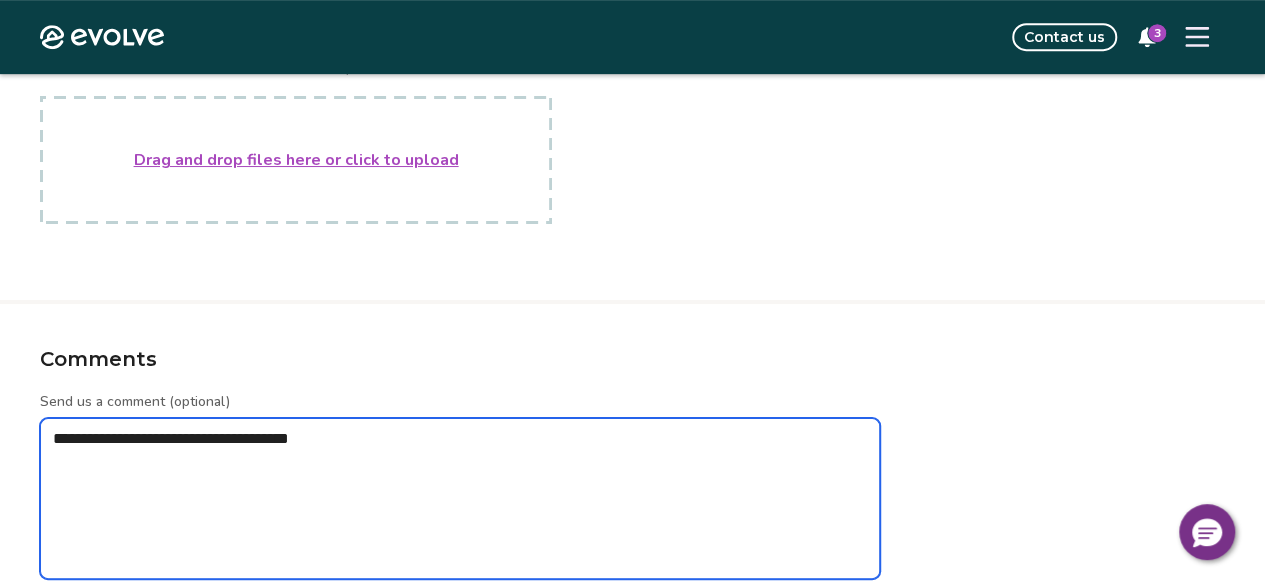 type on "*" 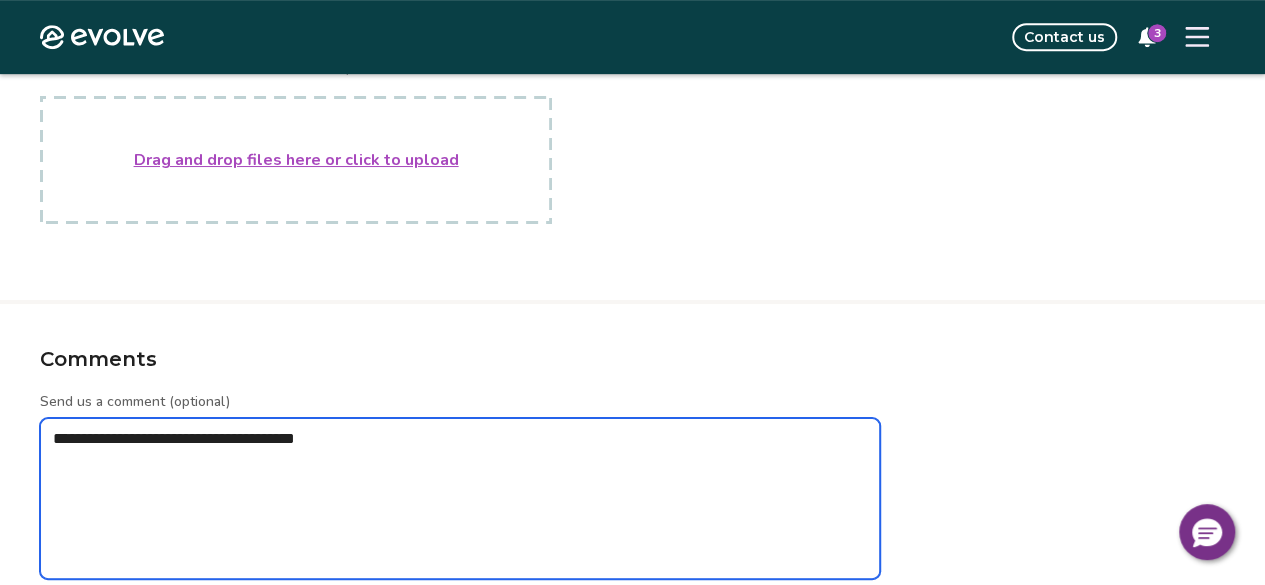 type on "*" 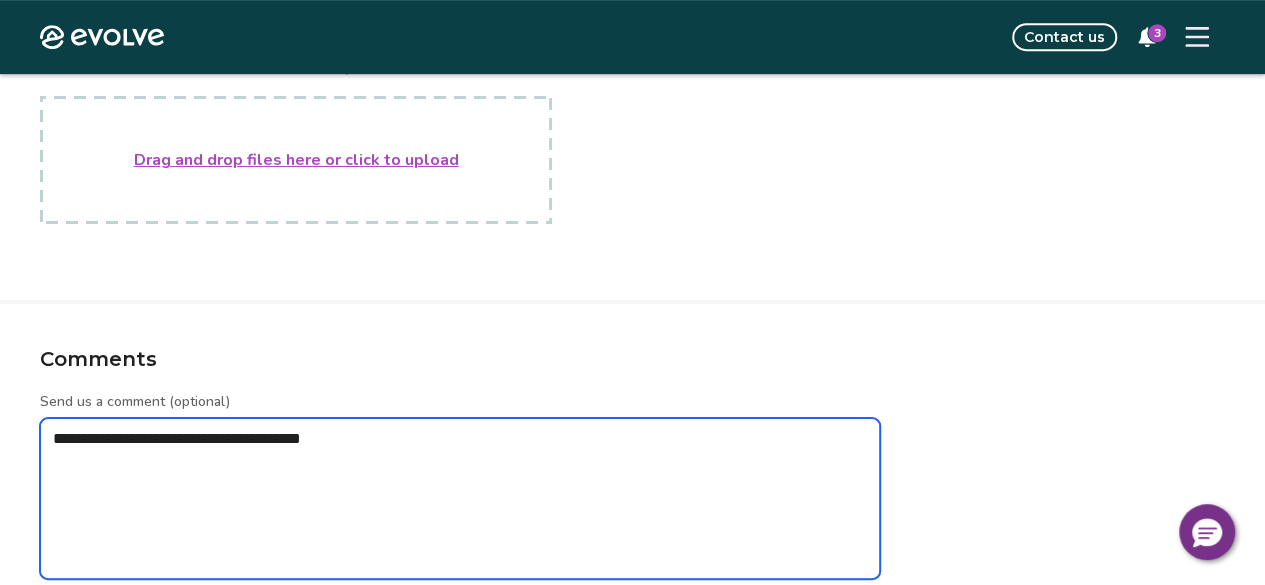 type on "*" 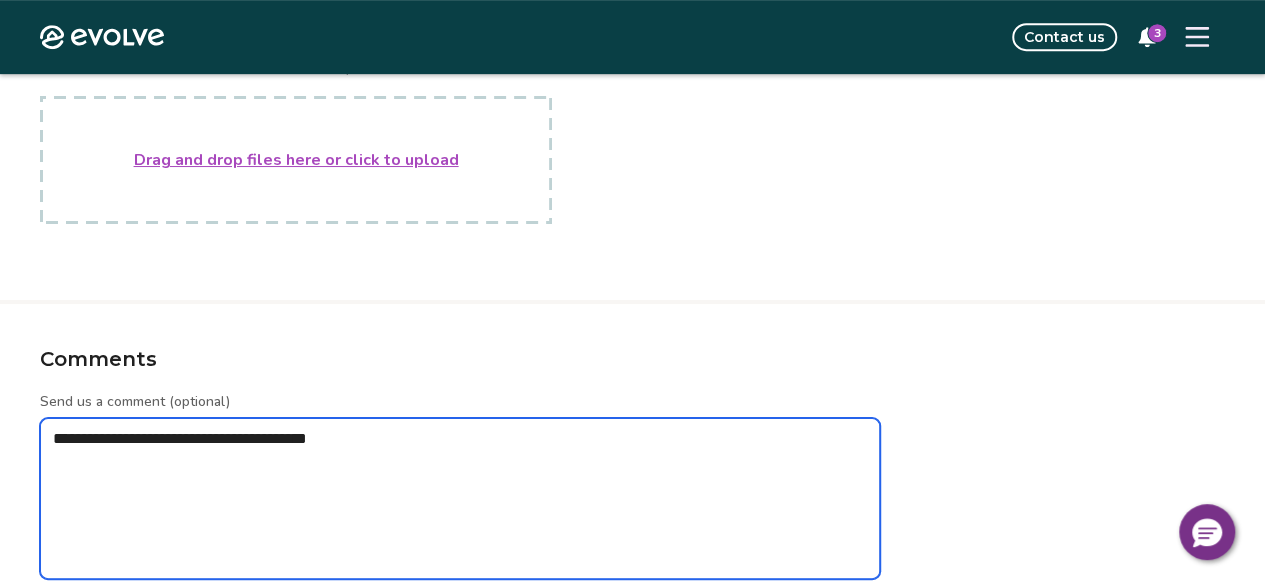 type on "*" 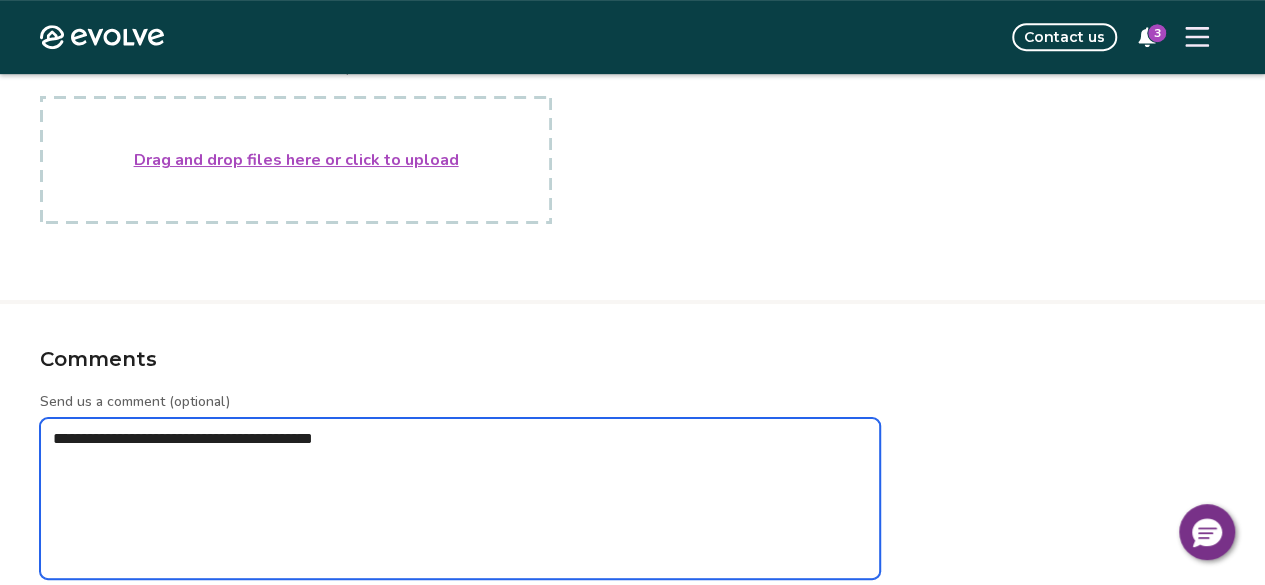 type on "*" 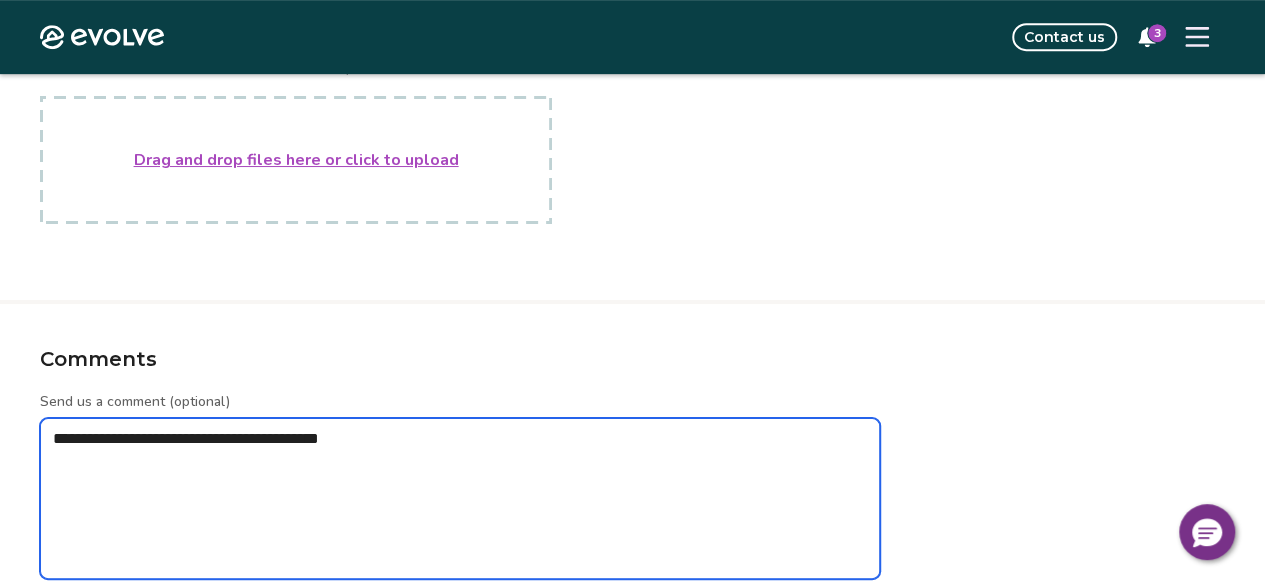 type on "*" 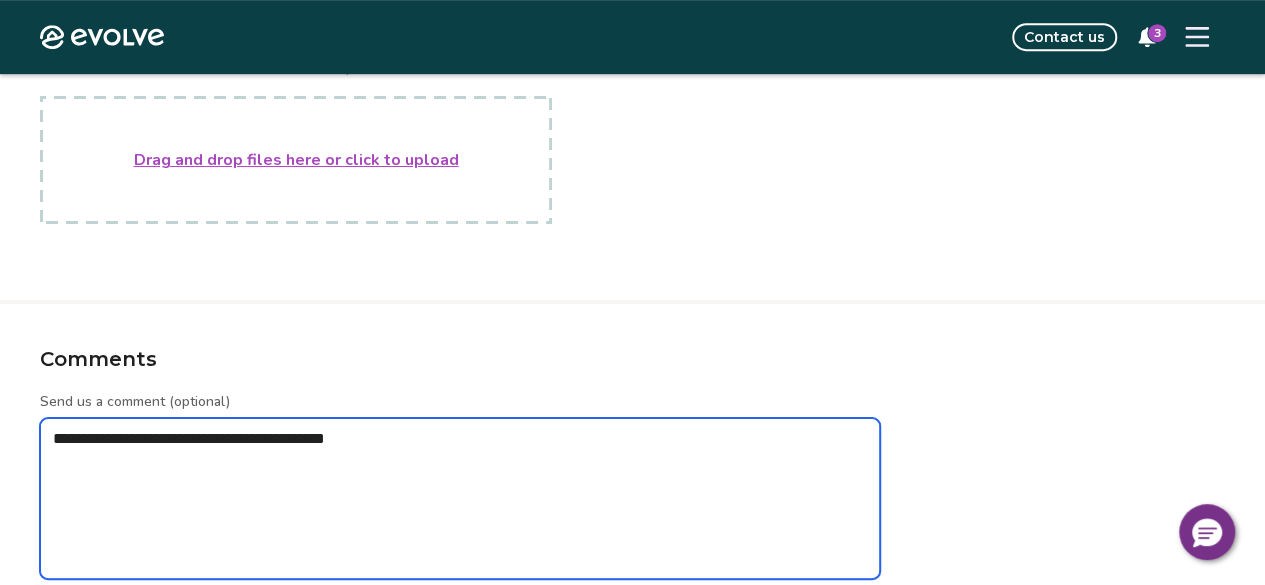 type on "*" 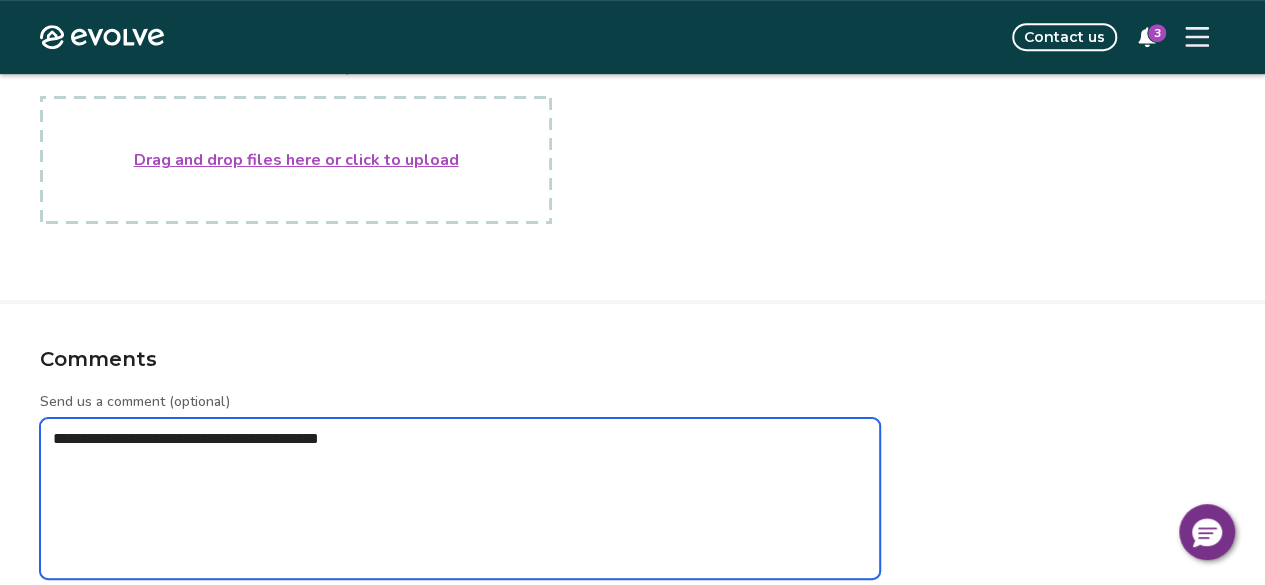 type on "*" 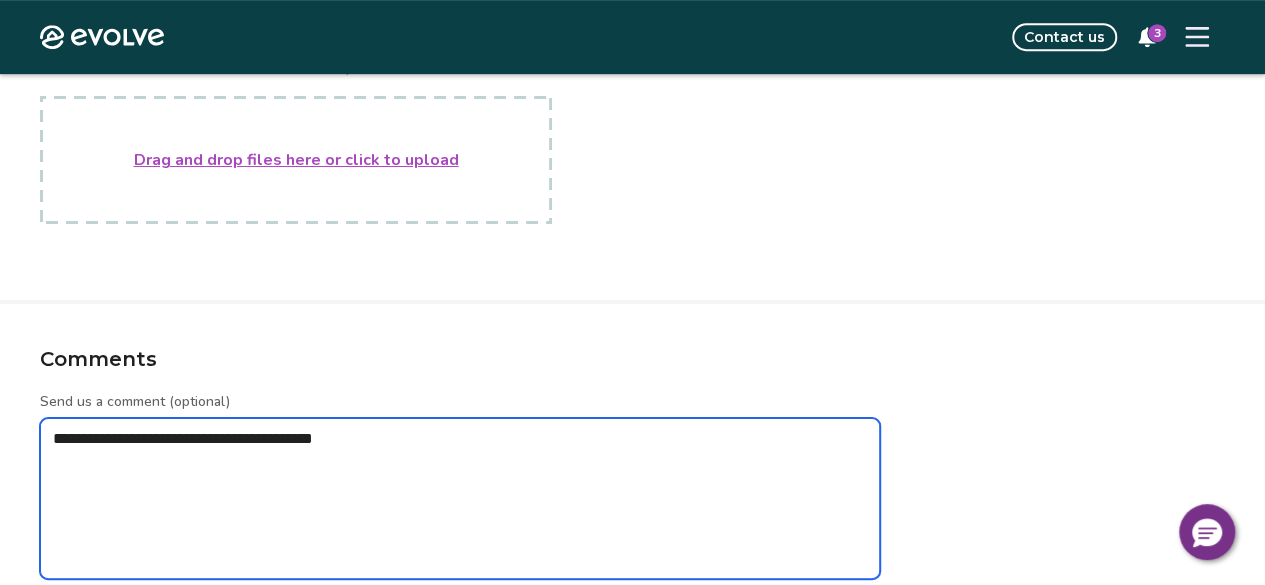 type on "*" 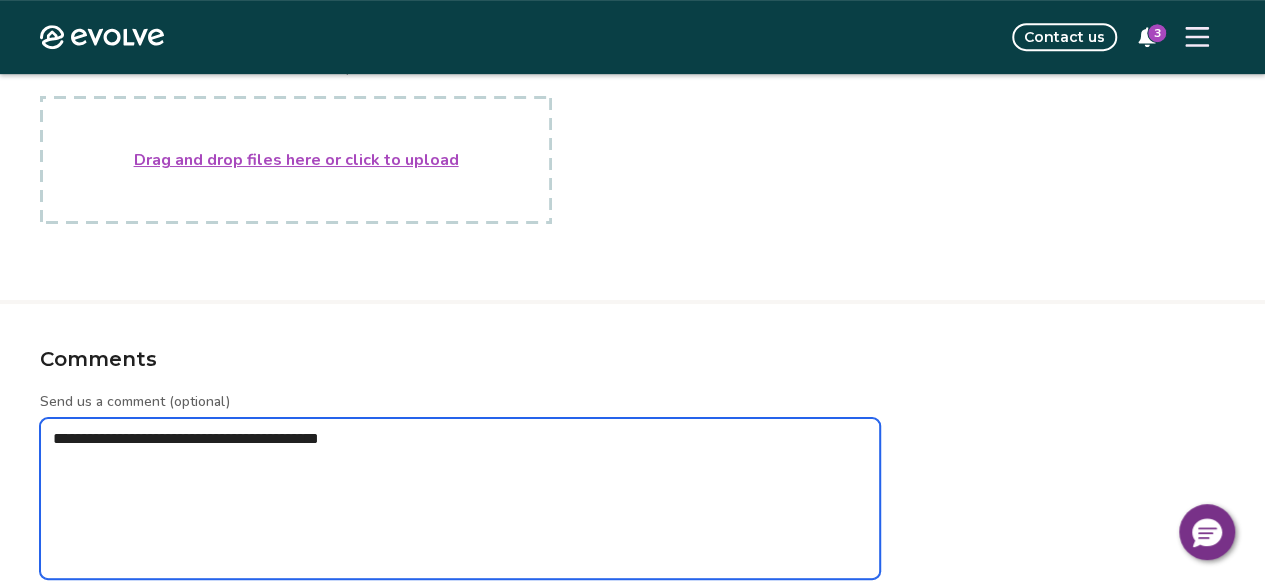 type on "*" 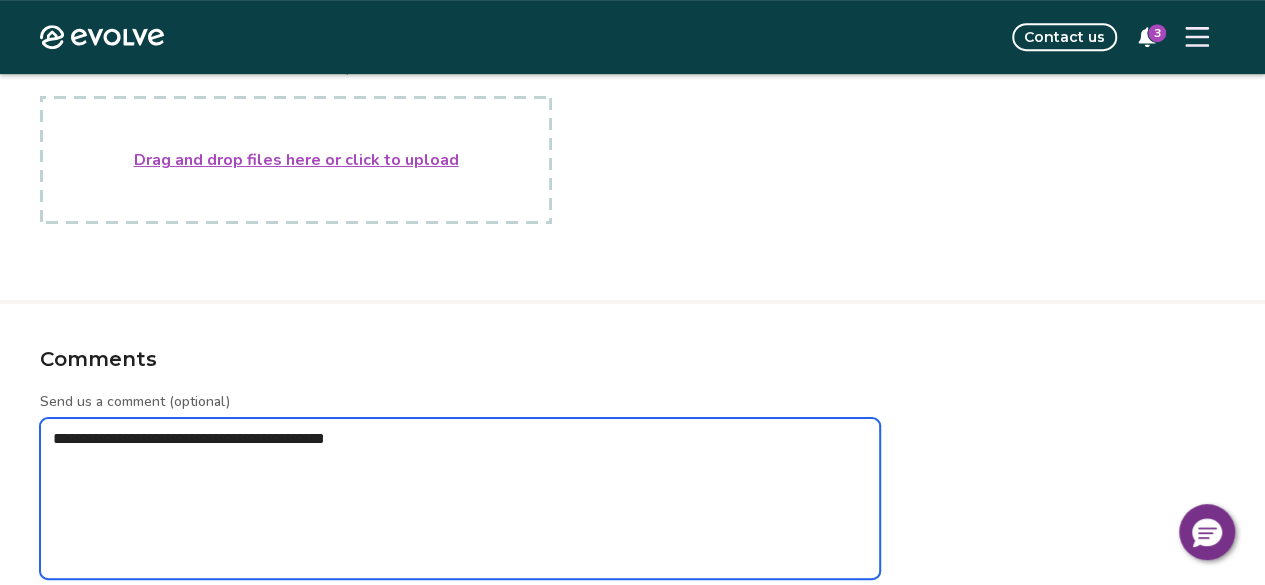 type on "*" 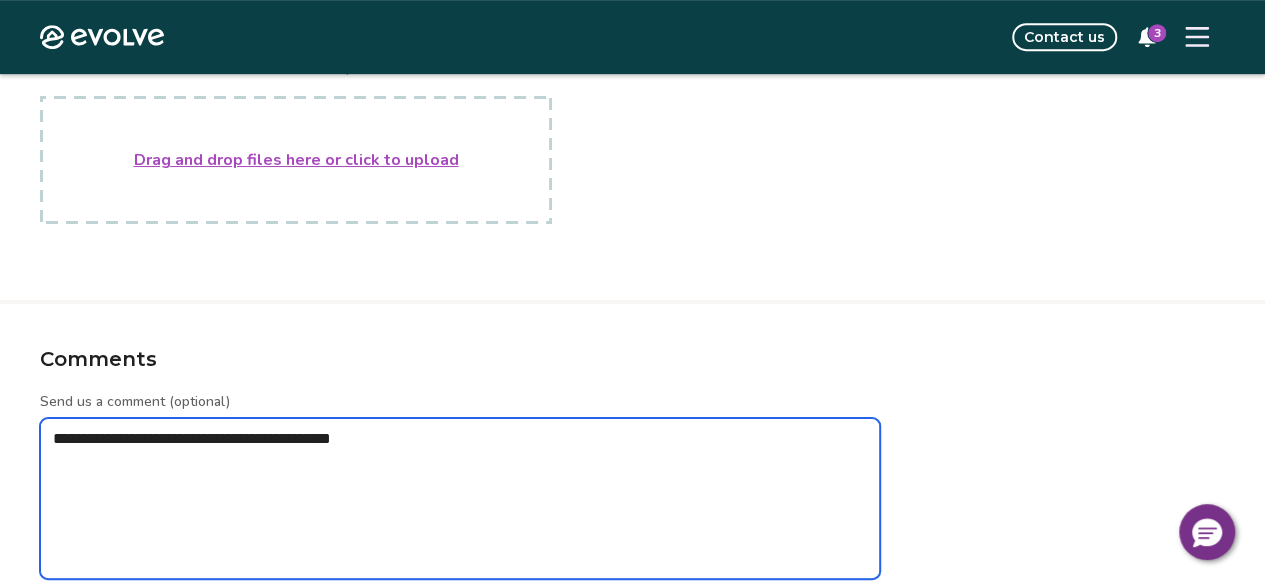 type on "*" 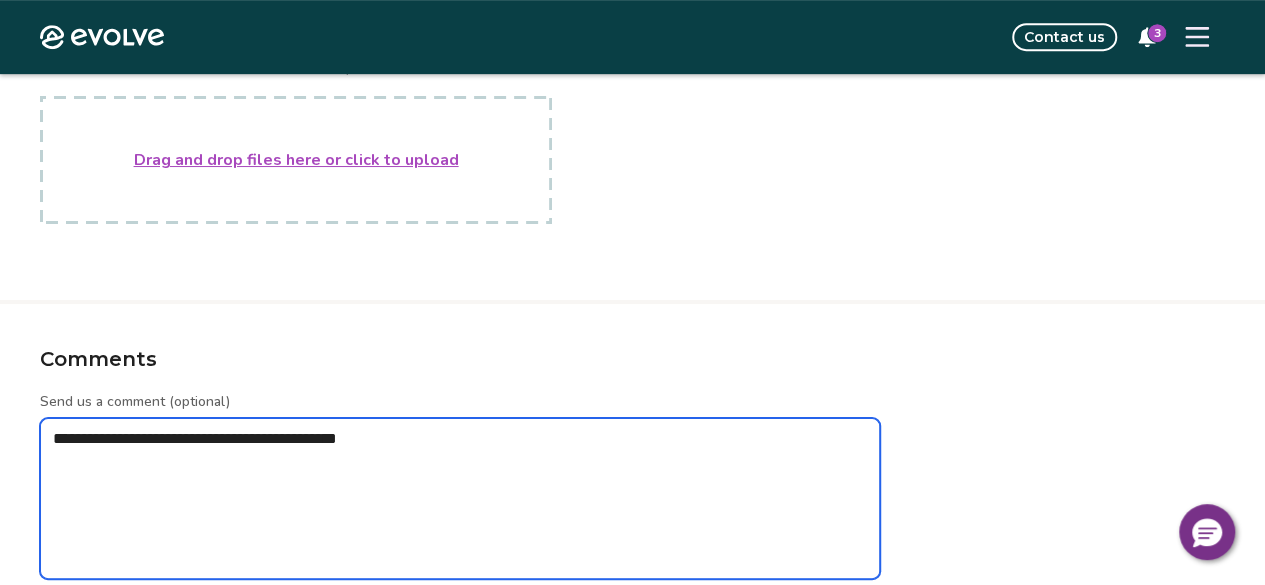 type on "*" 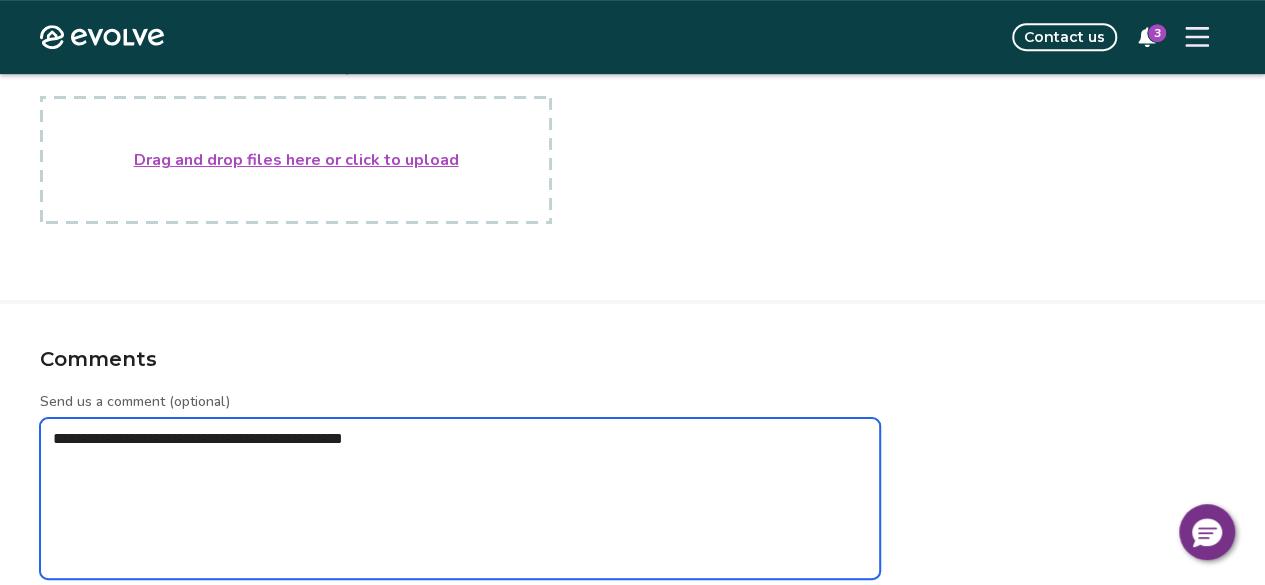 type on "*" 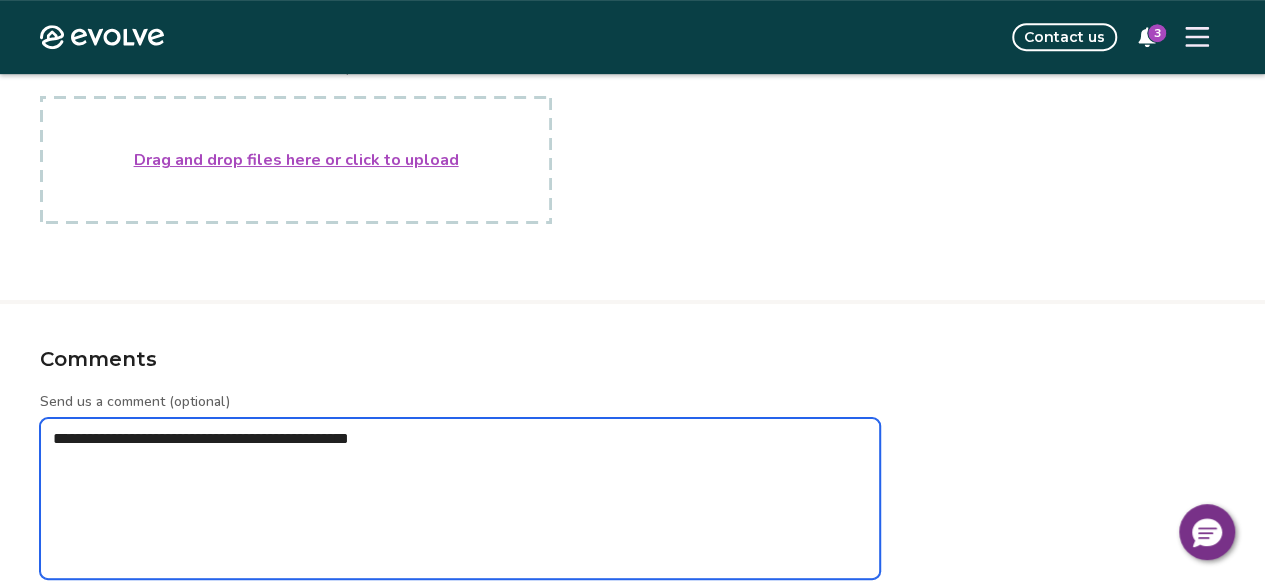 type on "*" 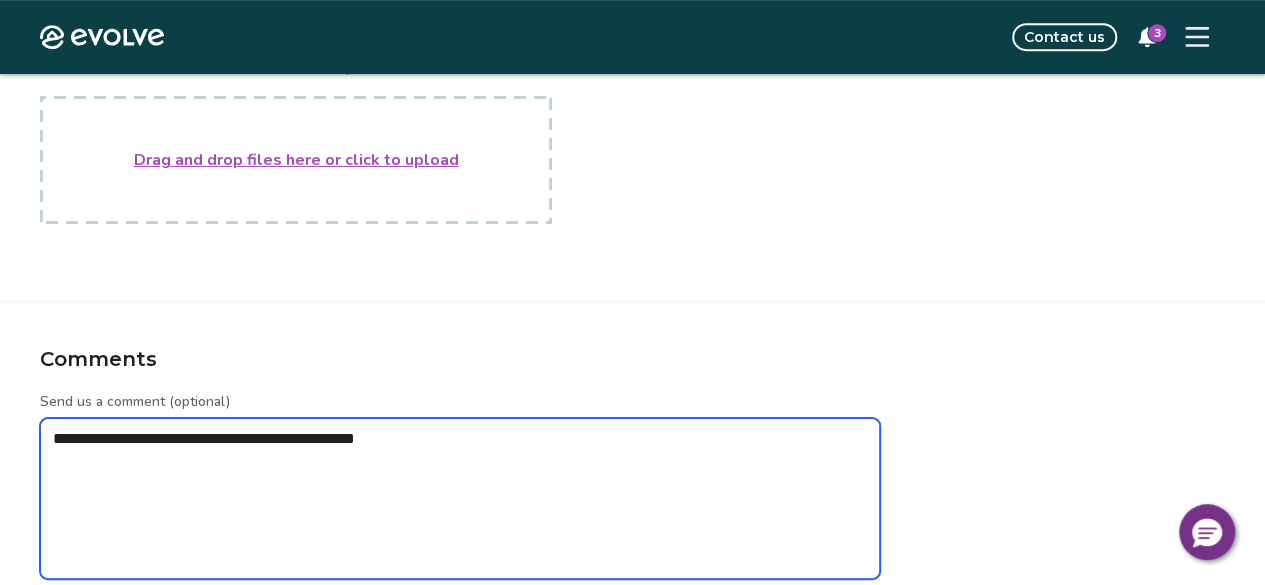 type on "*" 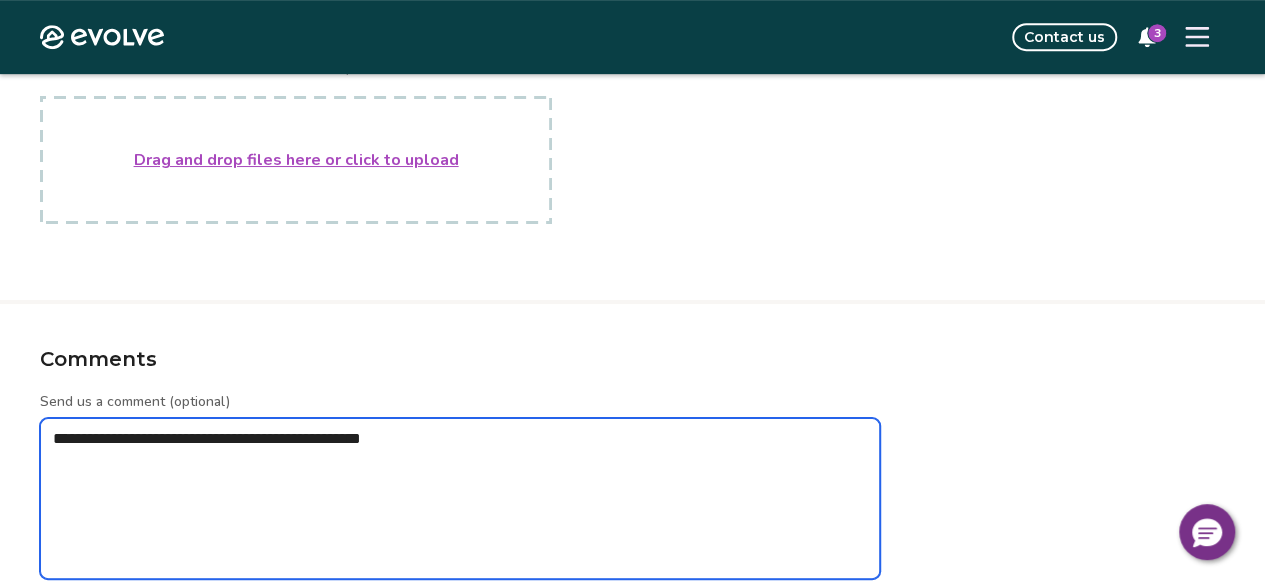 type on "*" 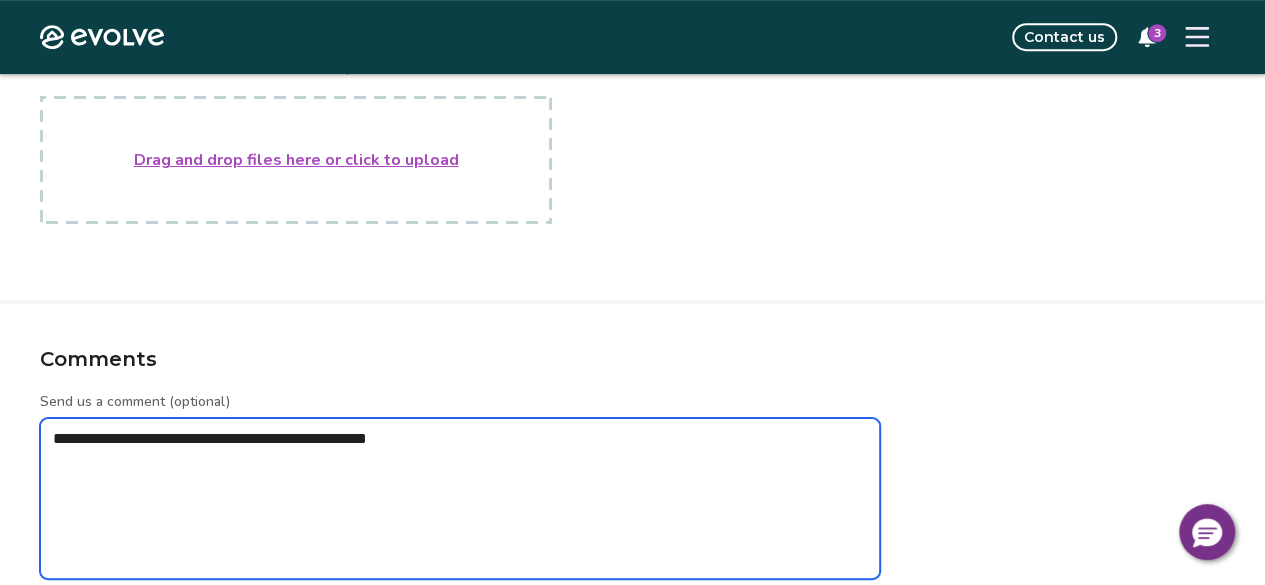 type on "*" 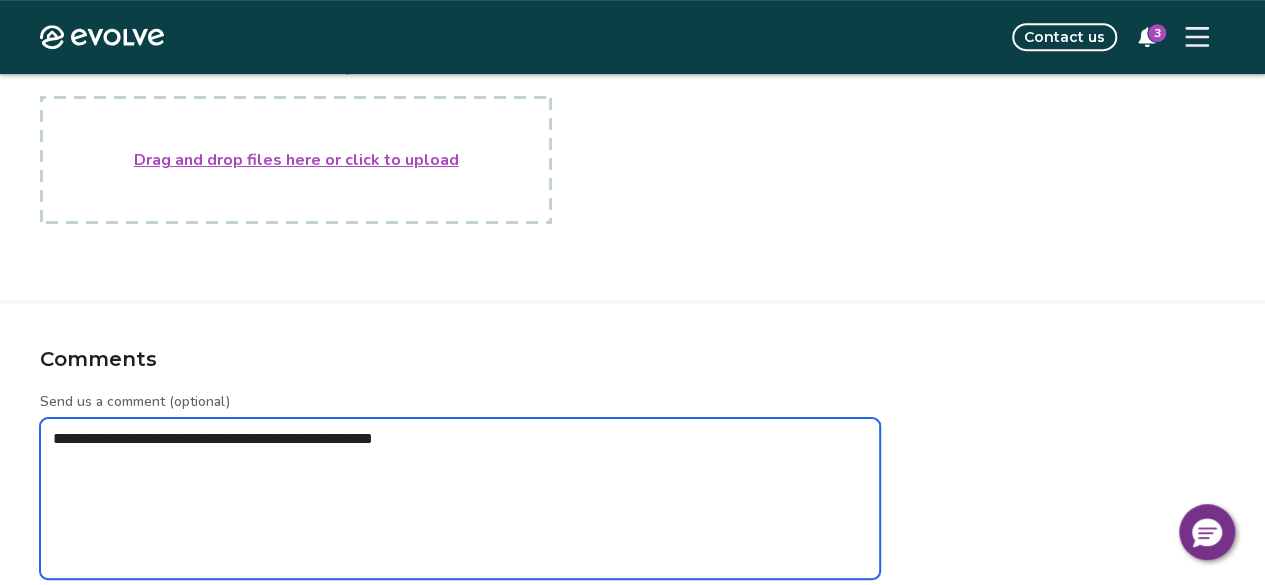 type on "*" 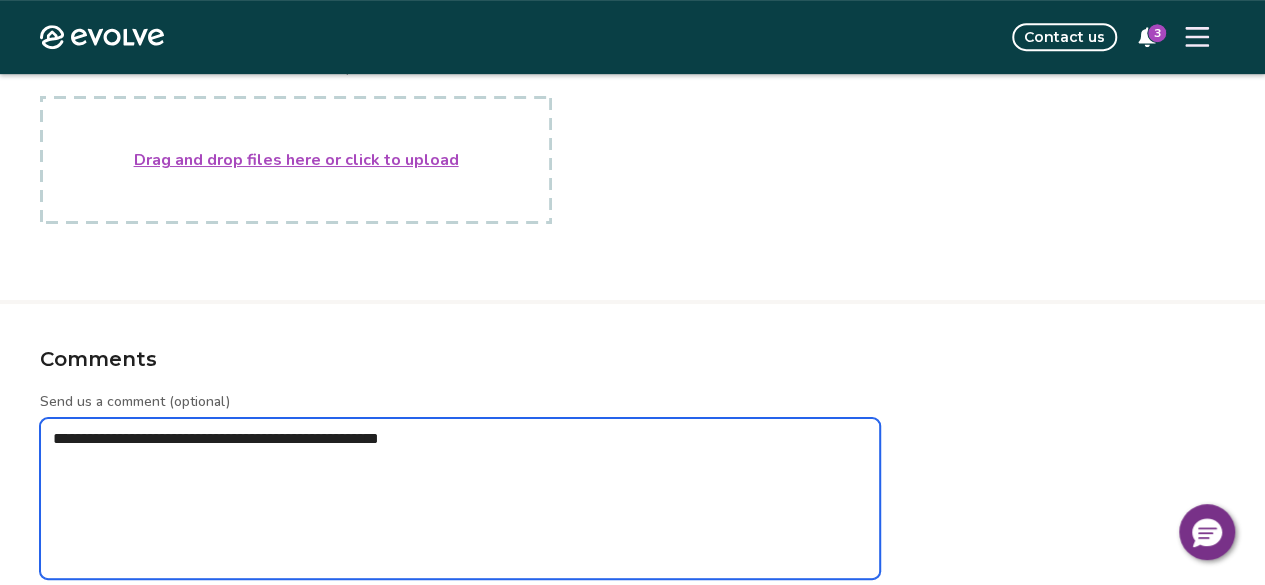 type on "*" 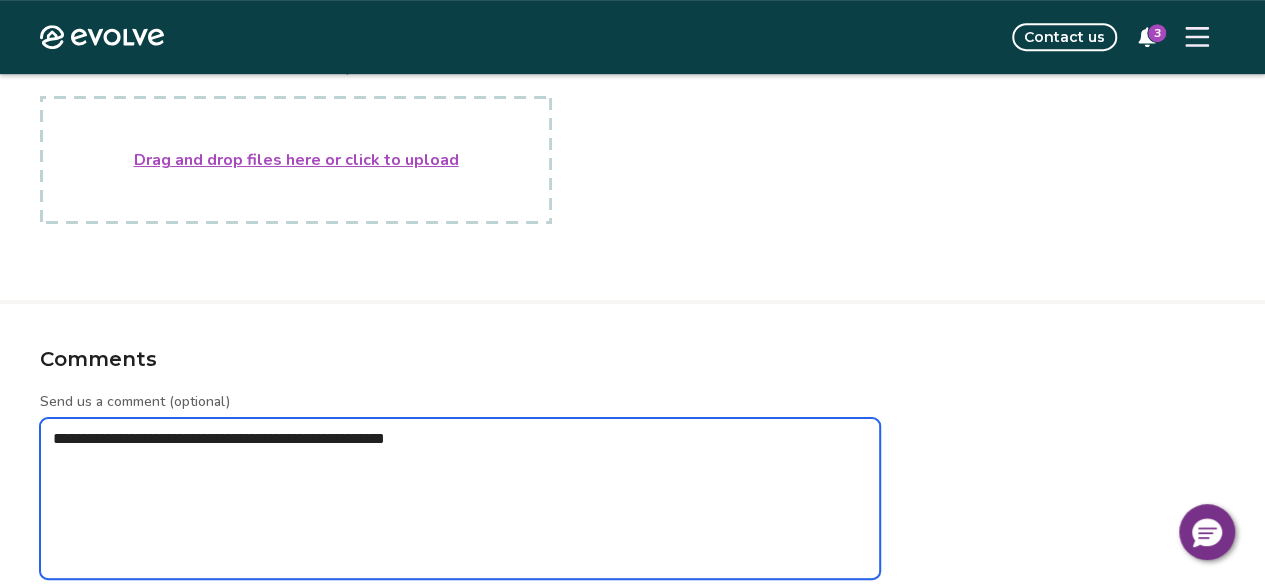 type on "*" 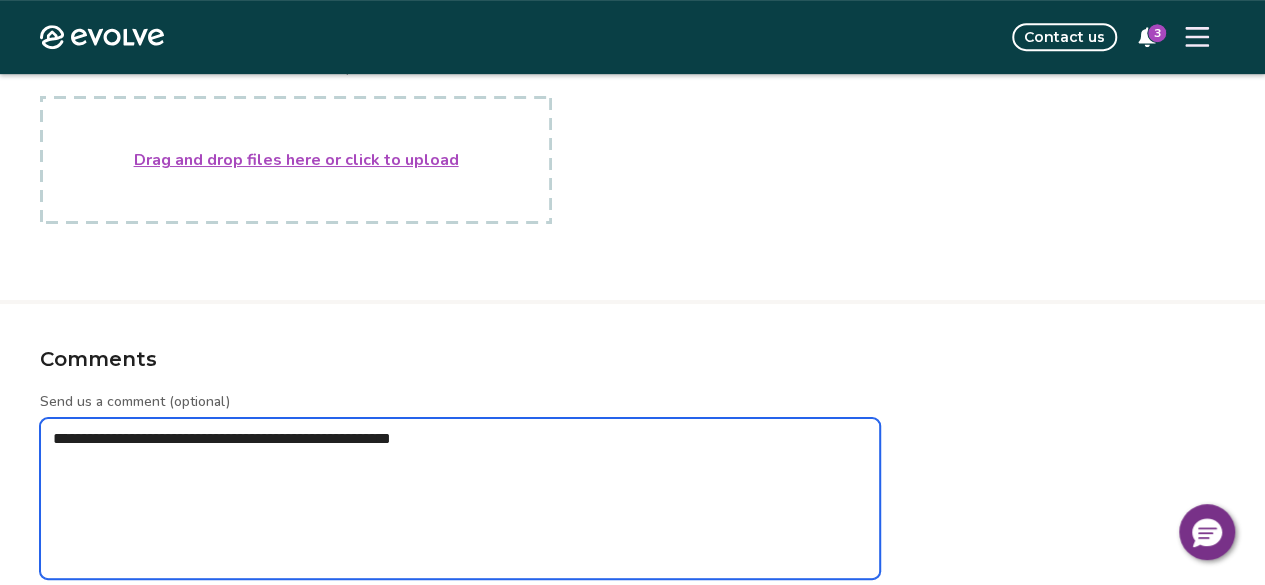 type on "*" 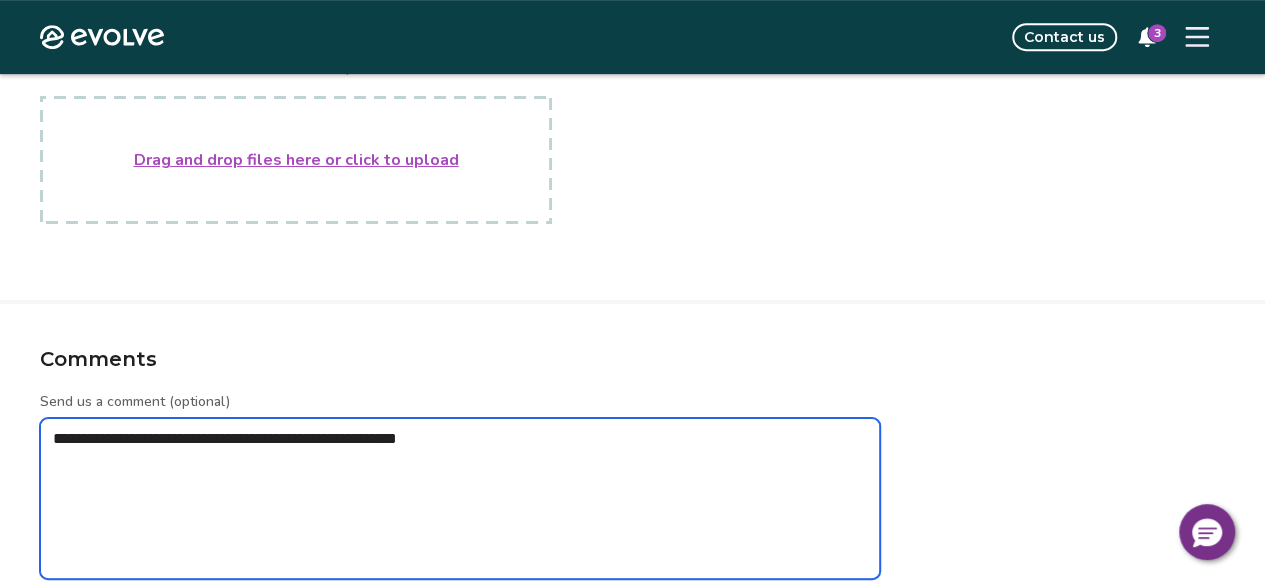 type on "*" 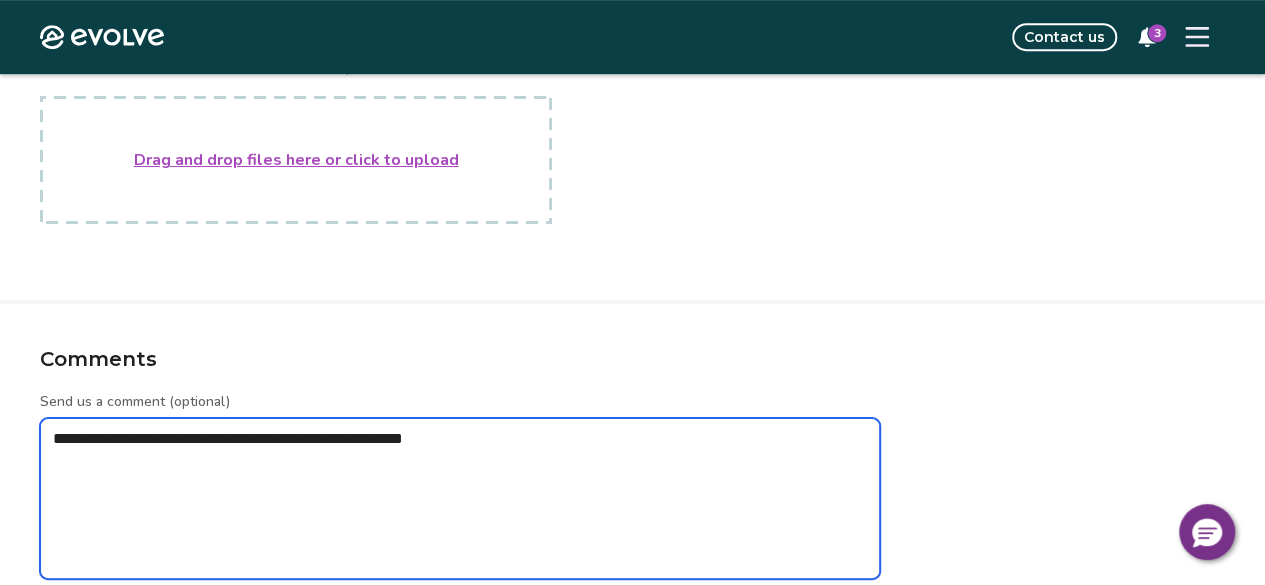 type on "*" 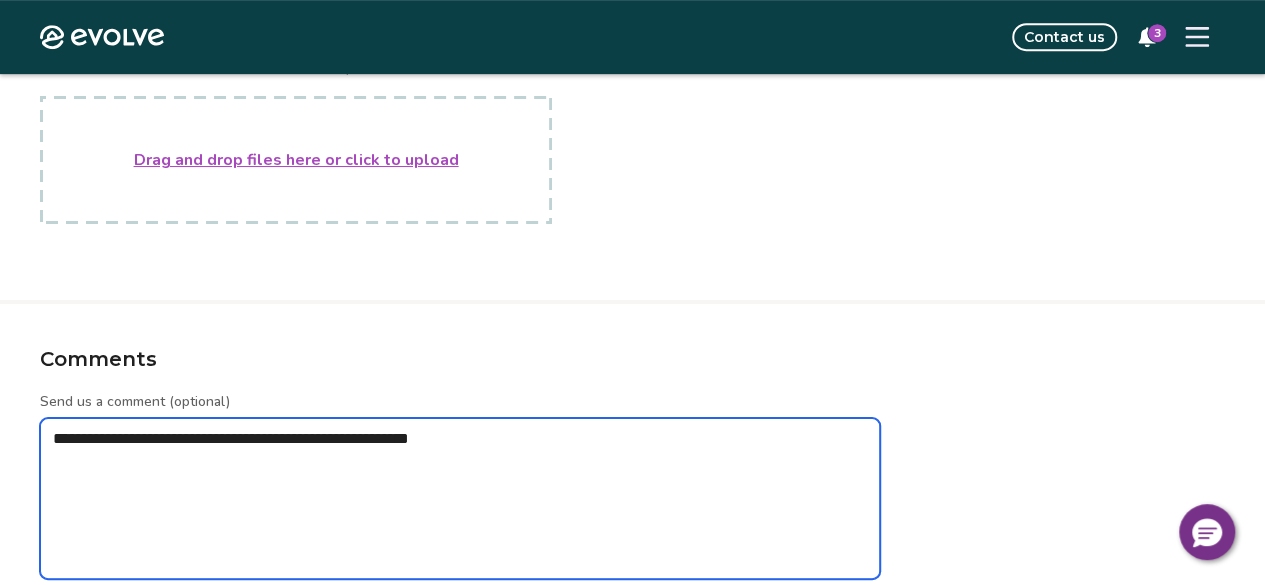 type on "*" 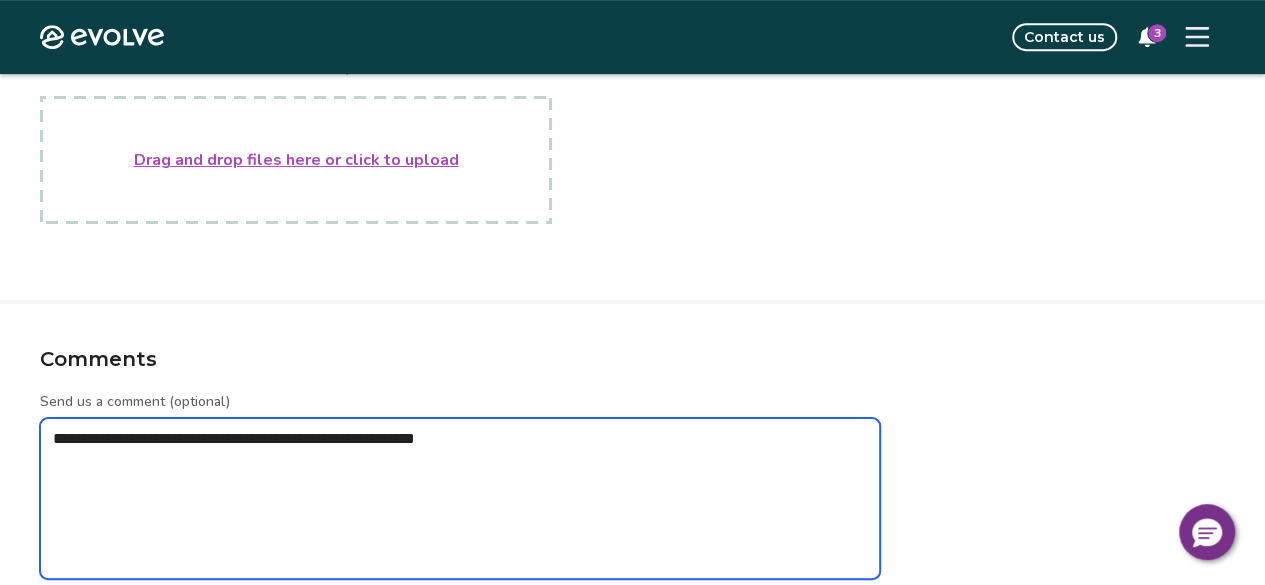 type on "*" 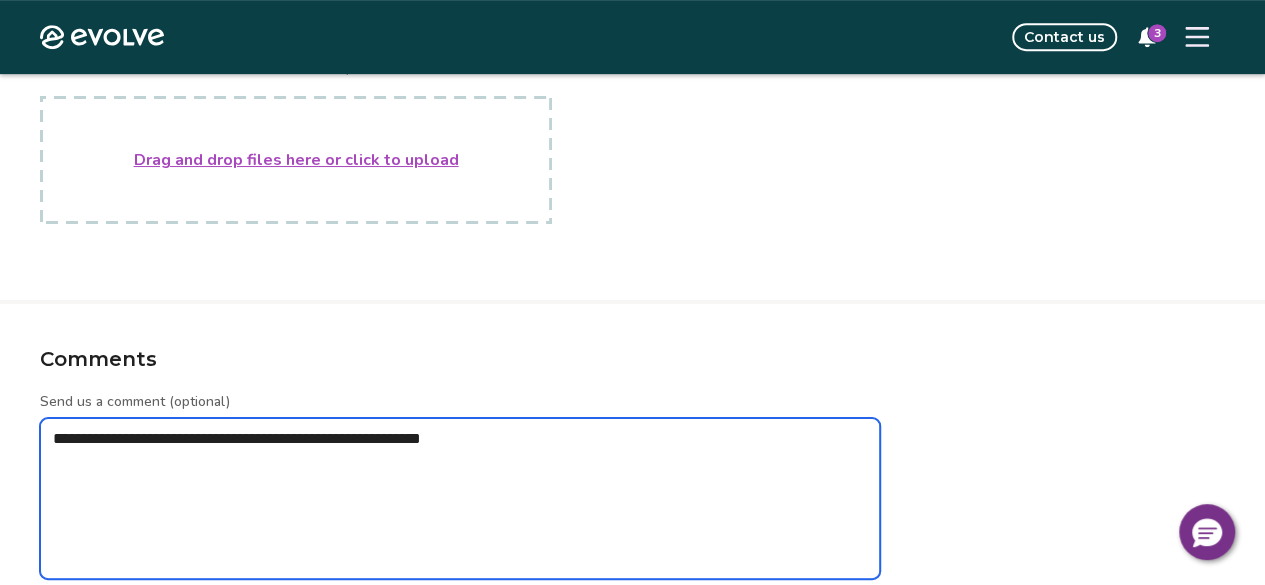 type on "*" 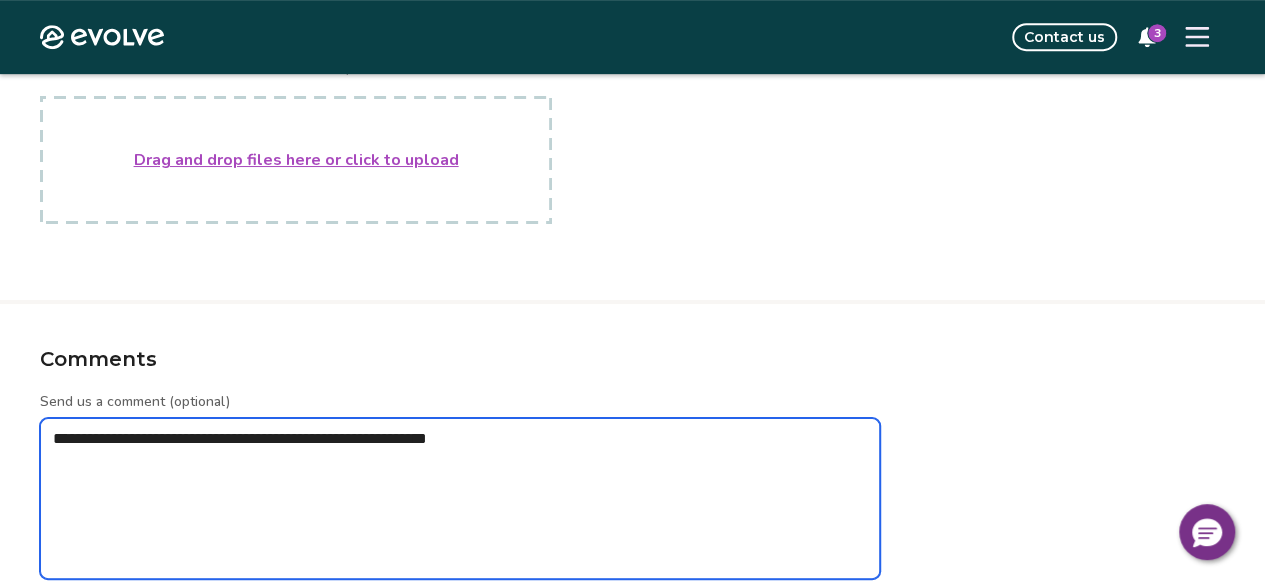type on "*" 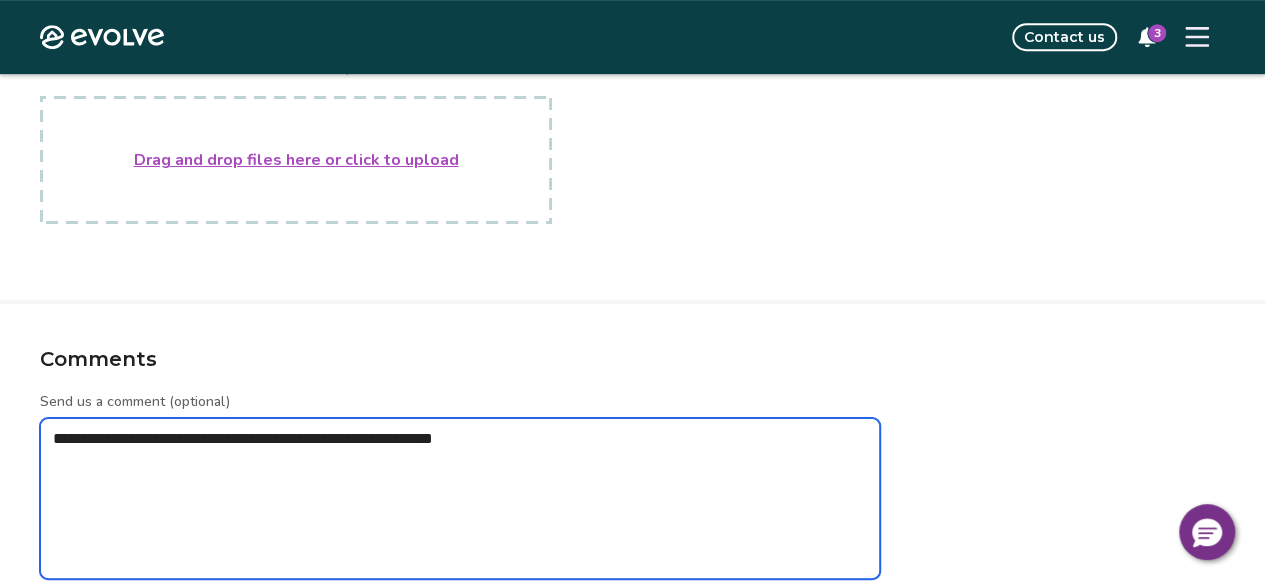 type on "*" 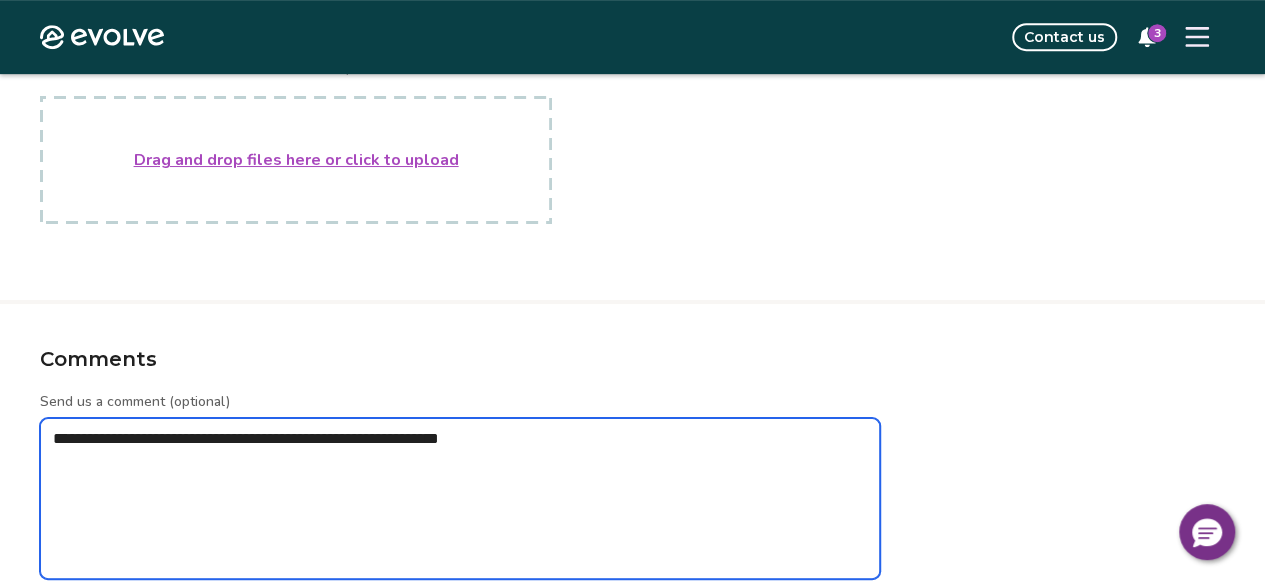 type on "*" 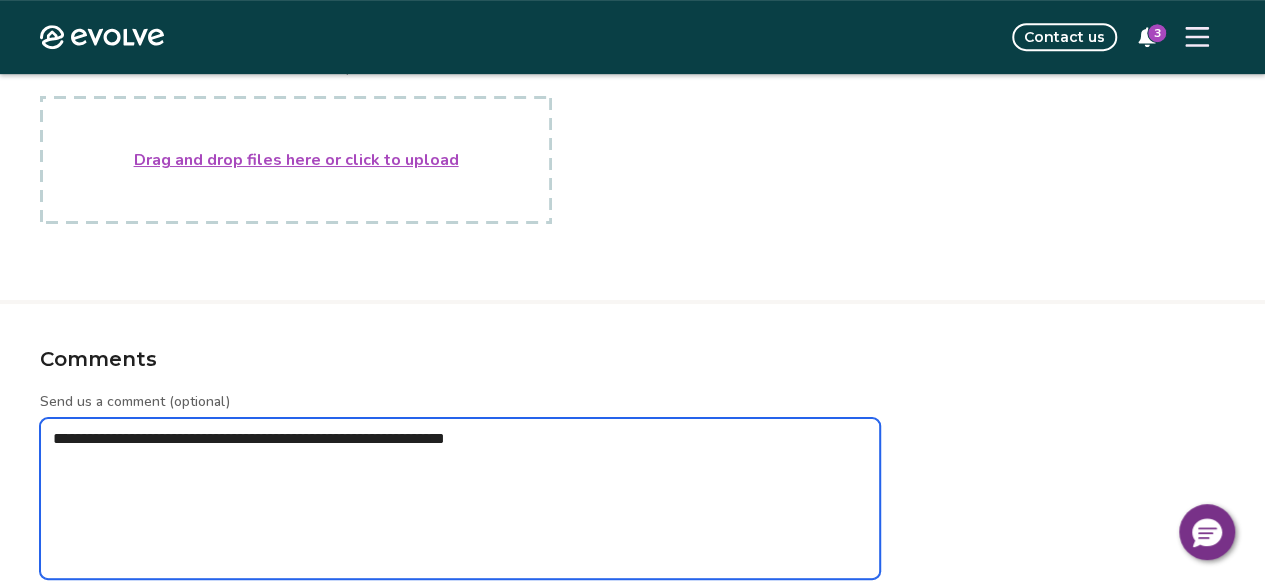 type on "*" 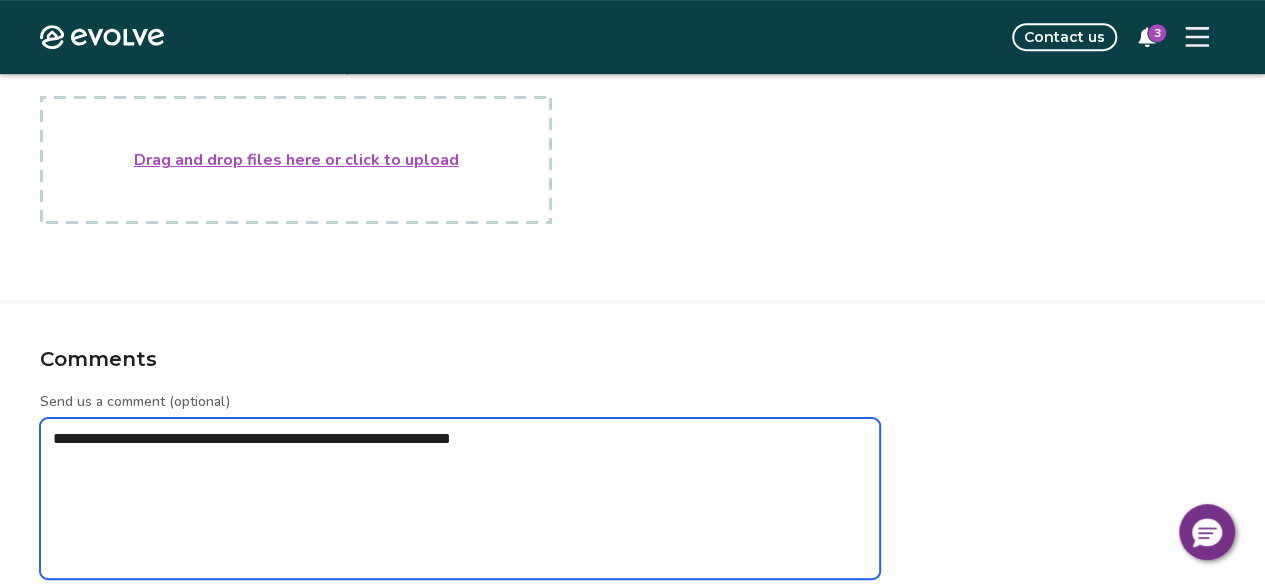 type on "*" 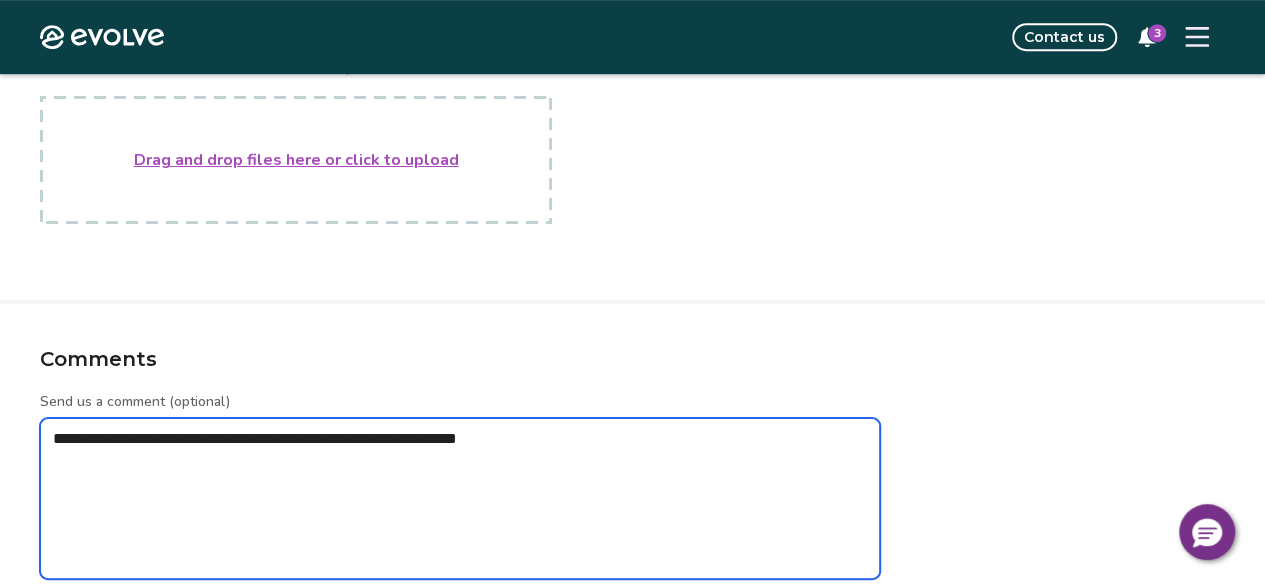 type on "*" 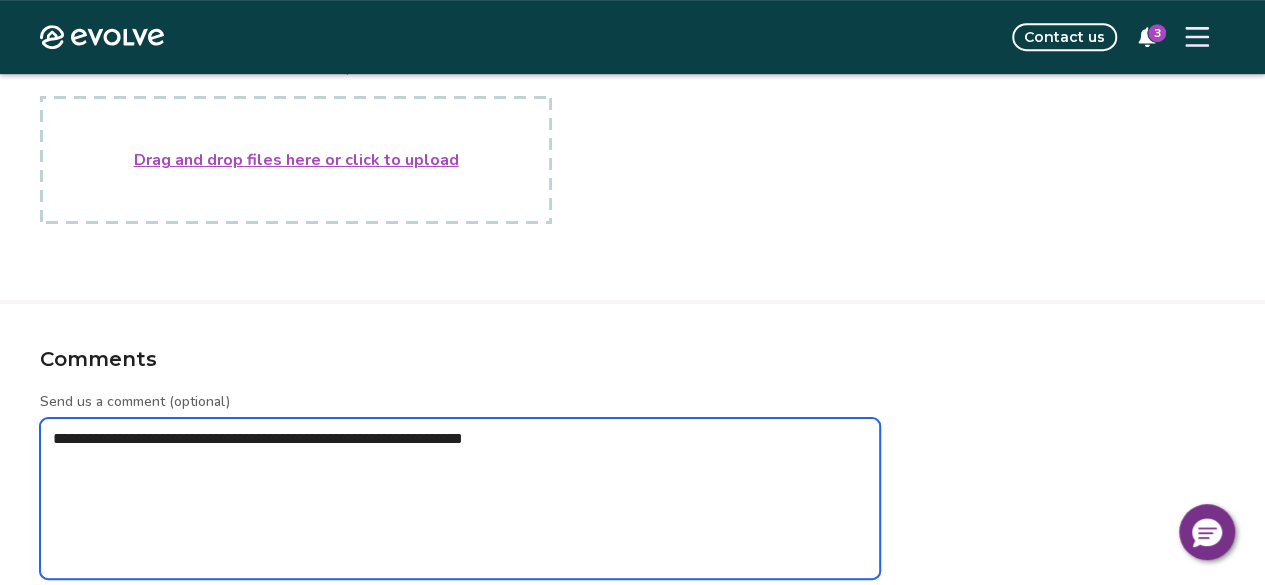 type on "*" 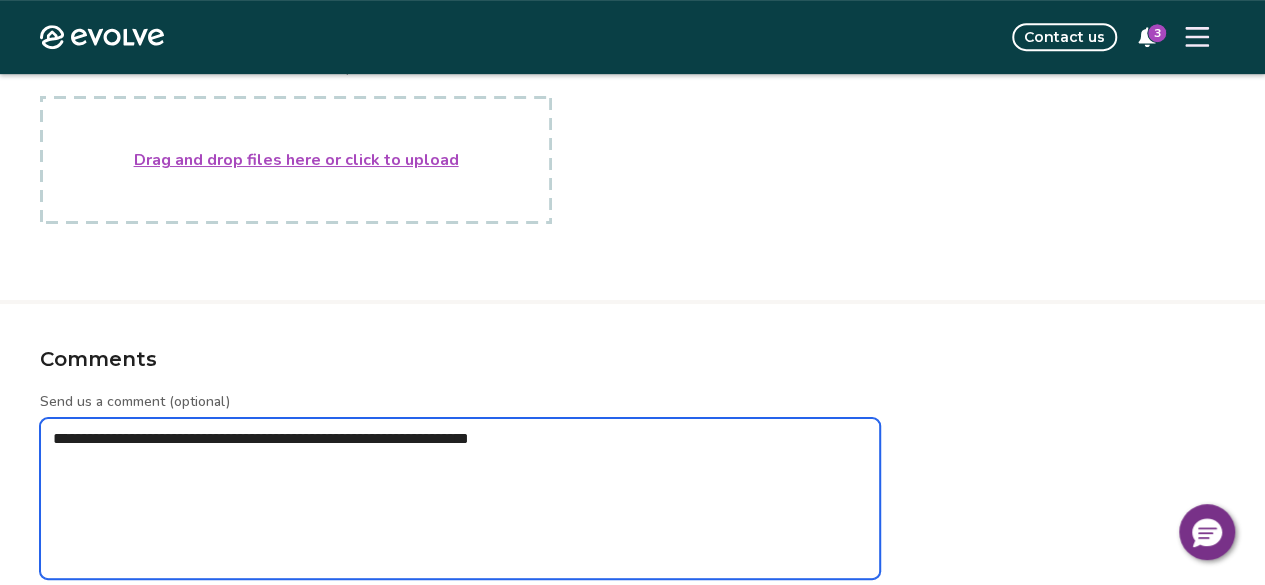type on "*" 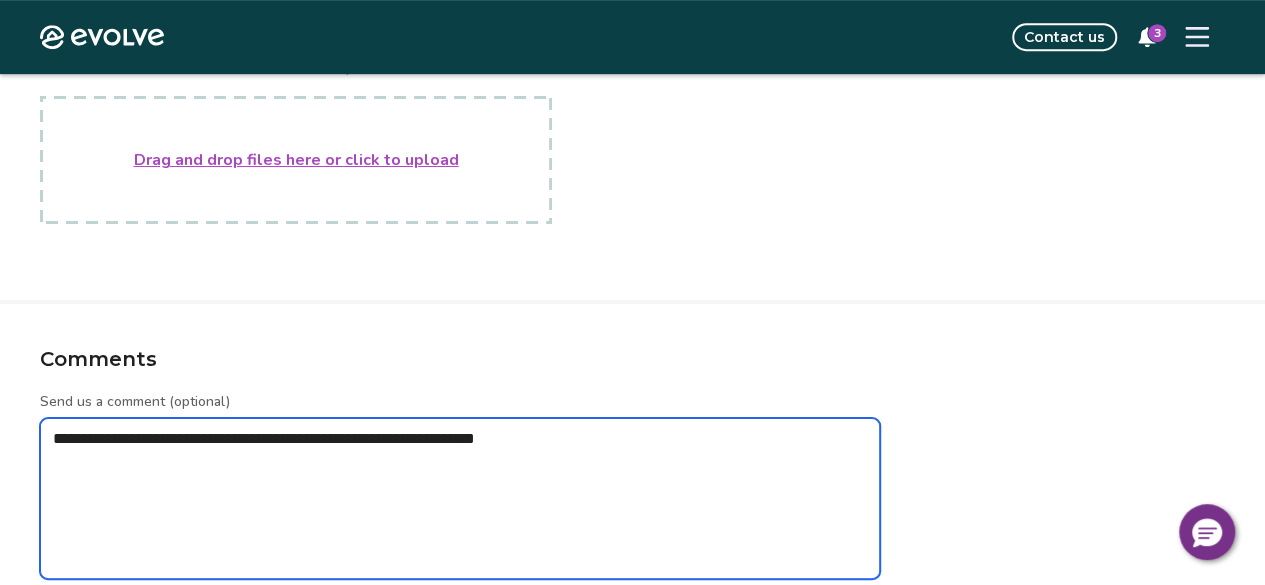 type on "*" 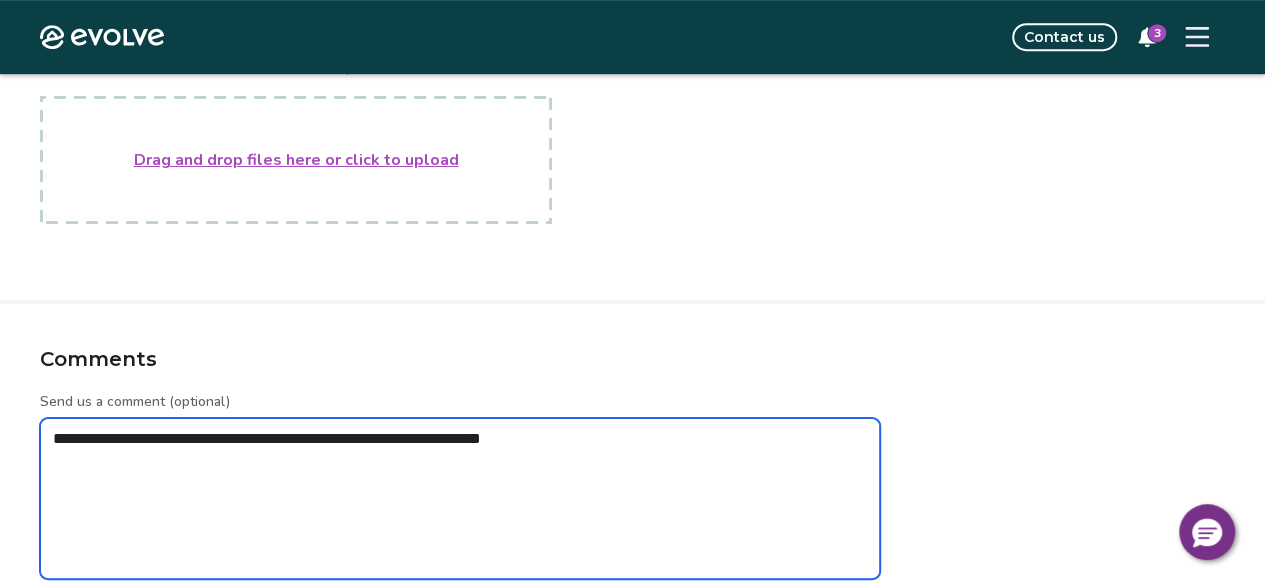 type on "*" 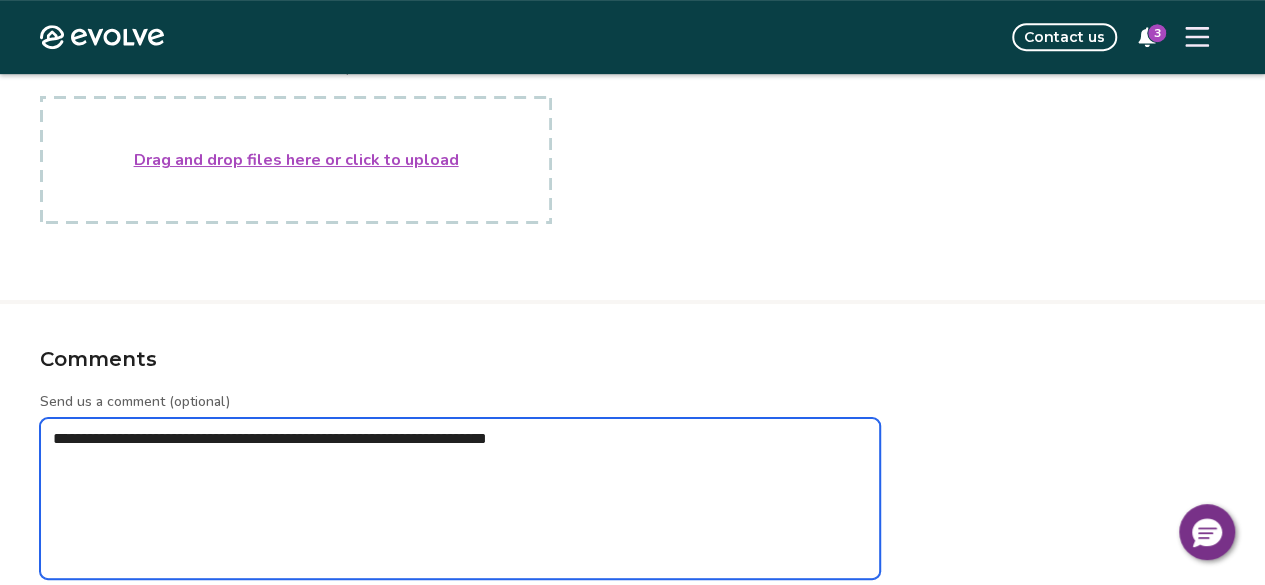 type on "*" 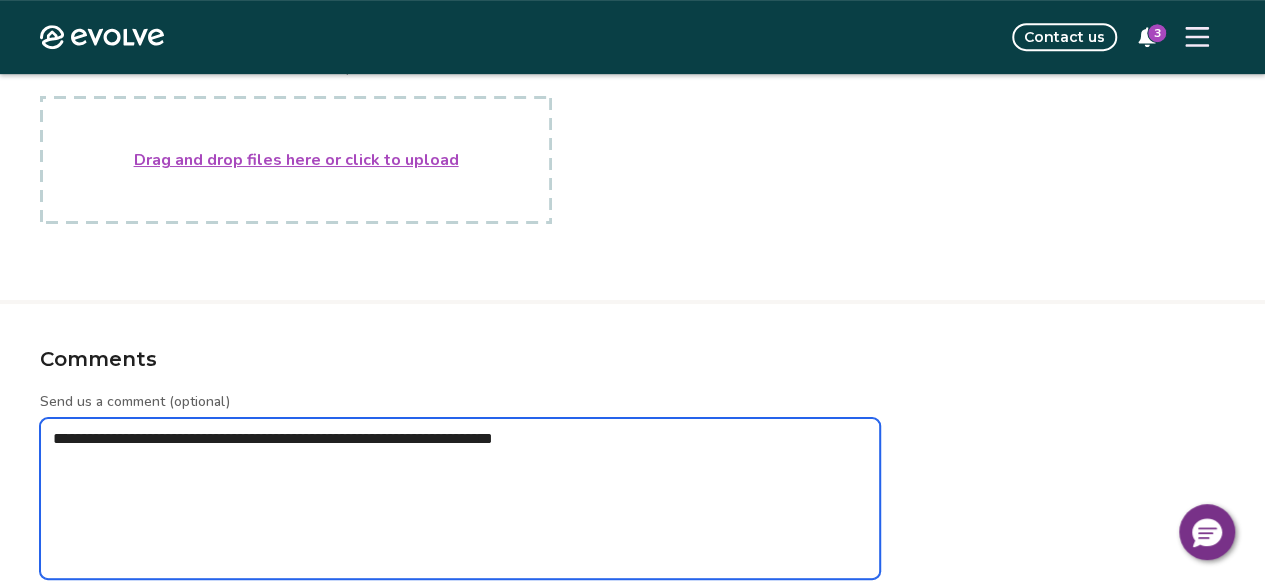 type on "*" 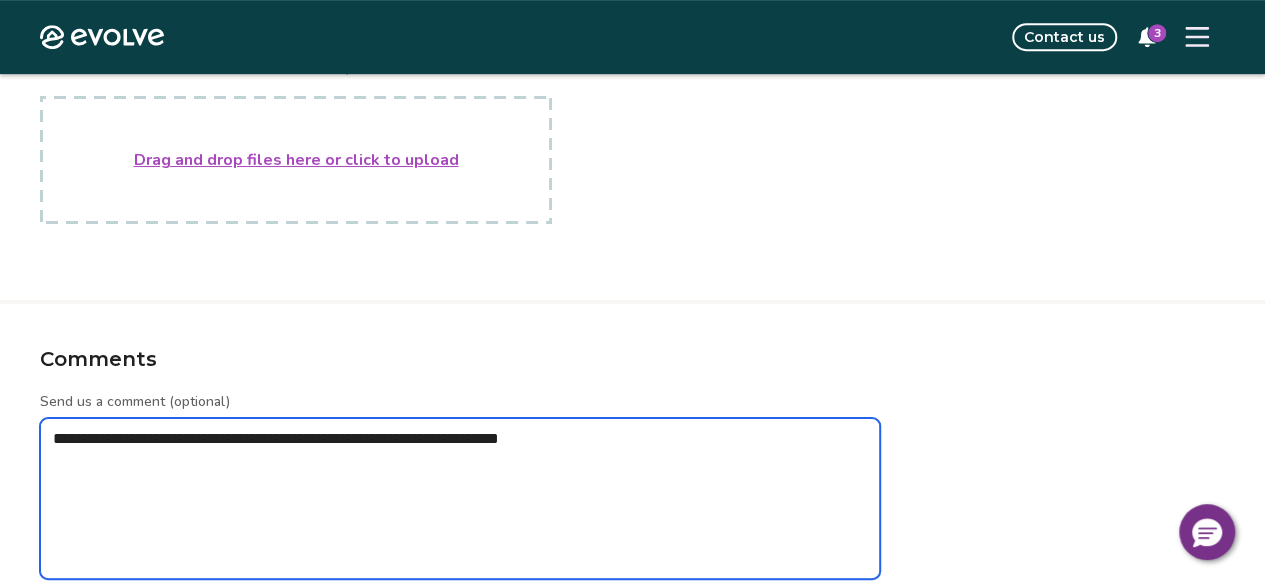 type on "*" 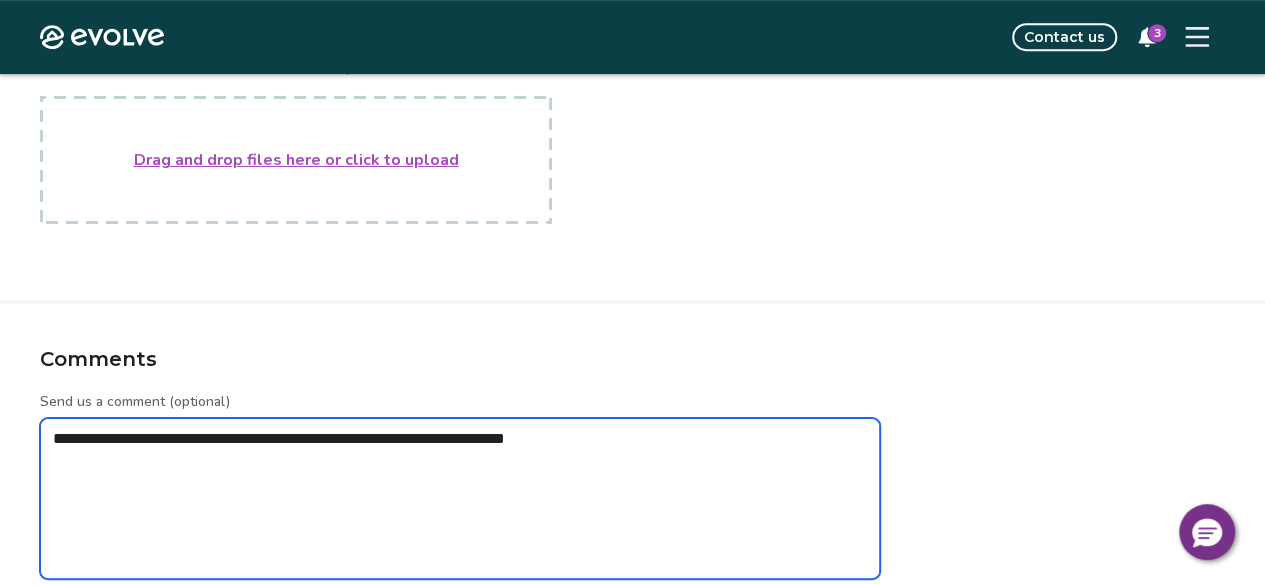 type on "*" 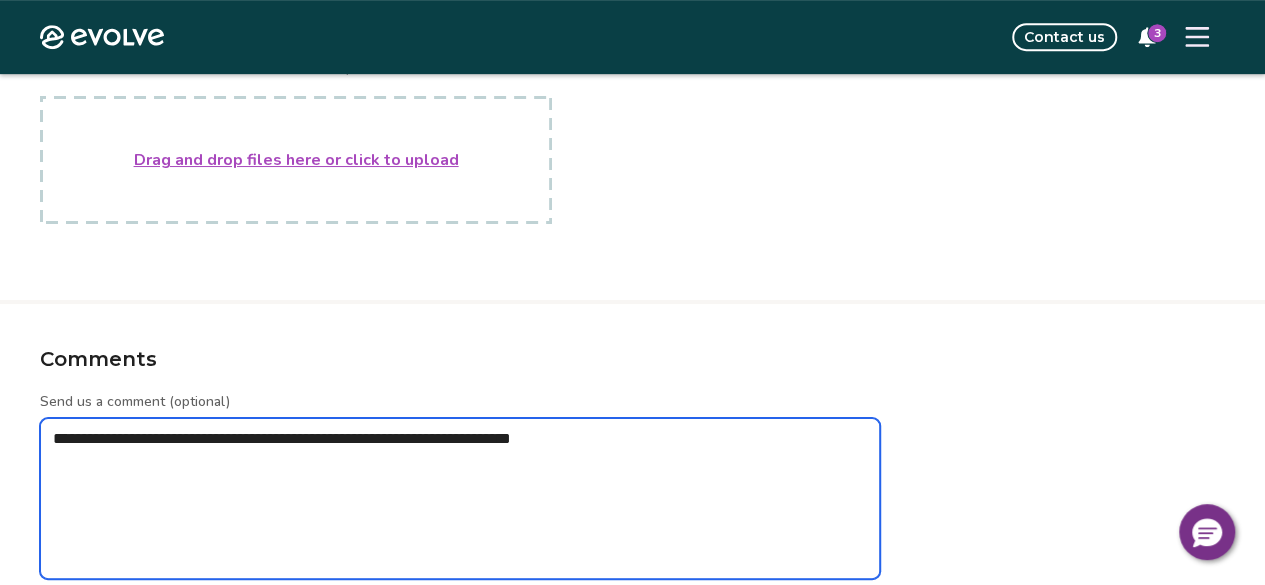 type on "*" 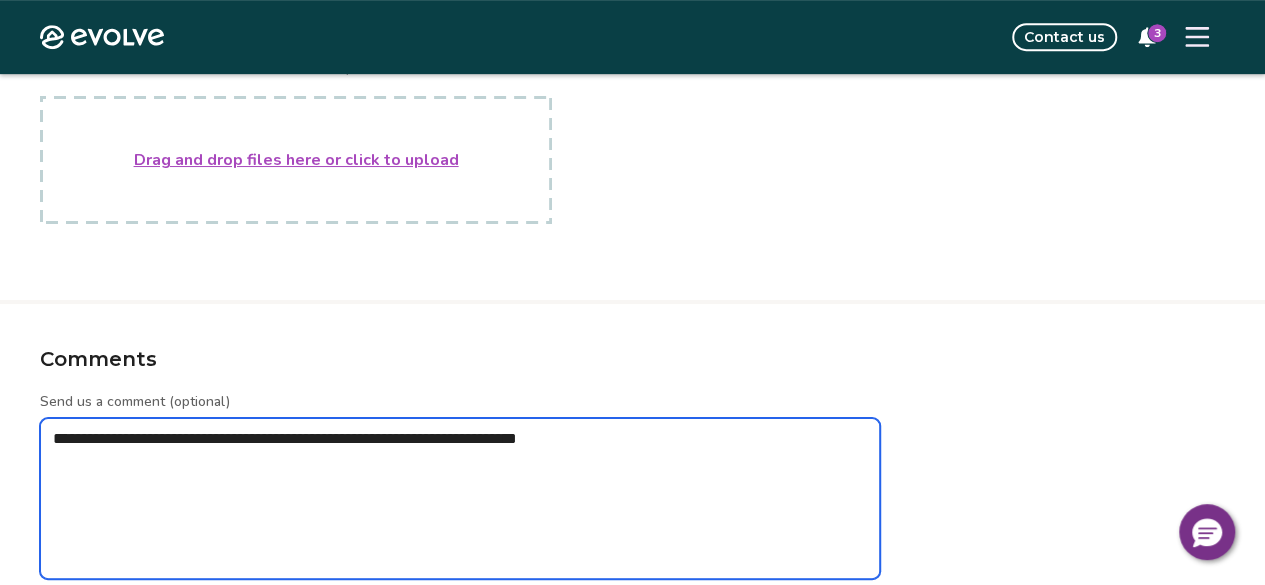 type on "*" 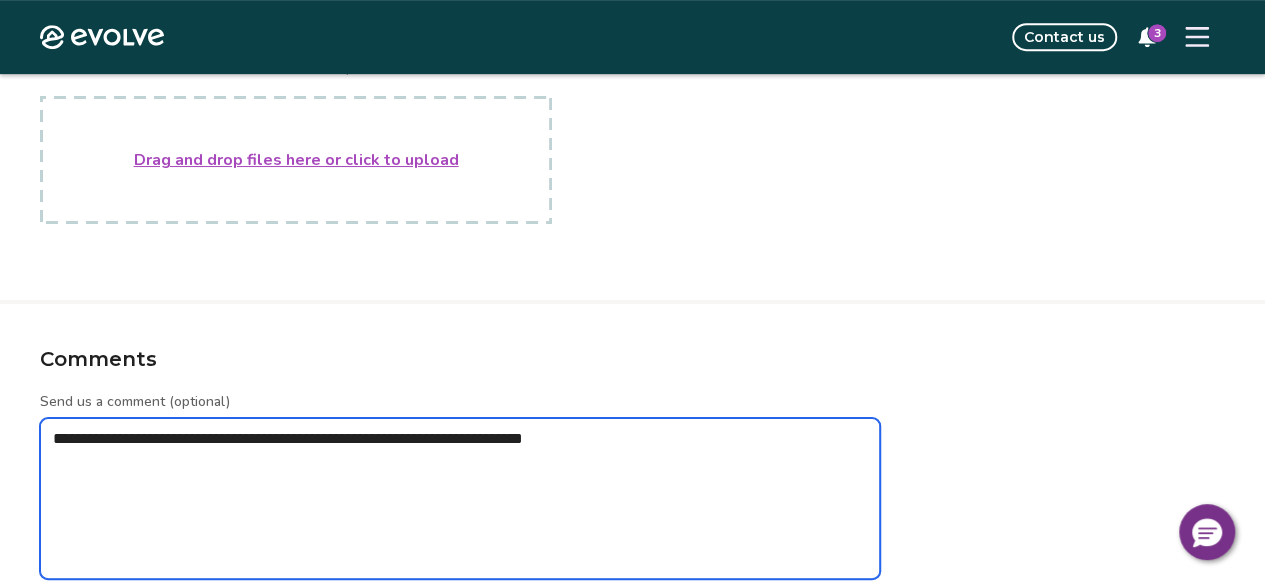 type on "*" 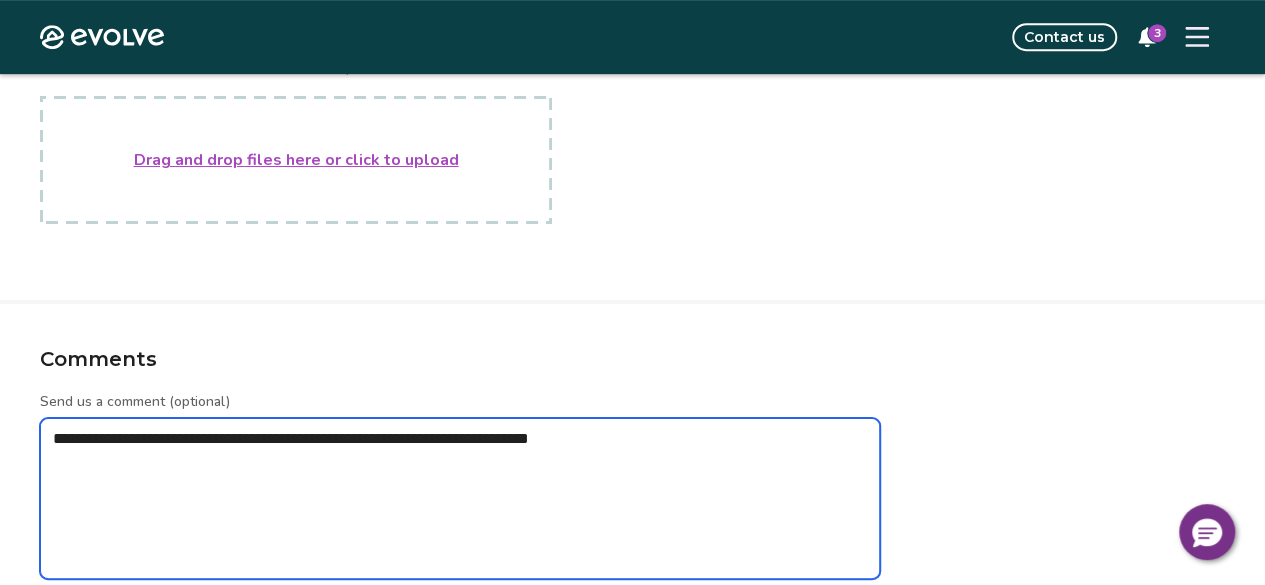 type on "*" 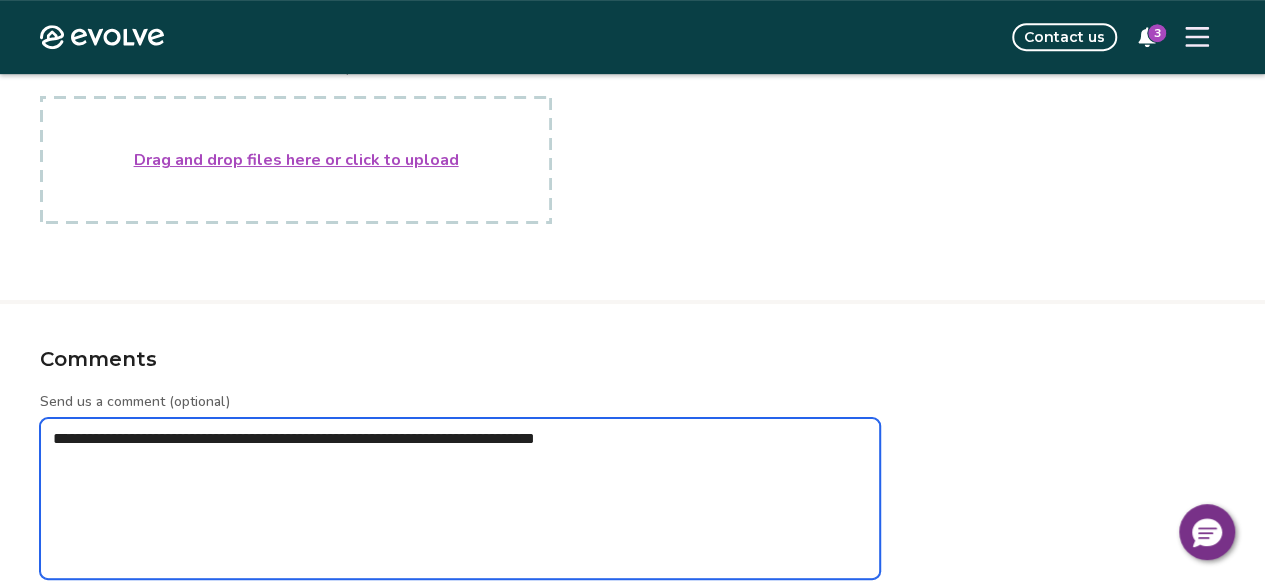 type on "*" 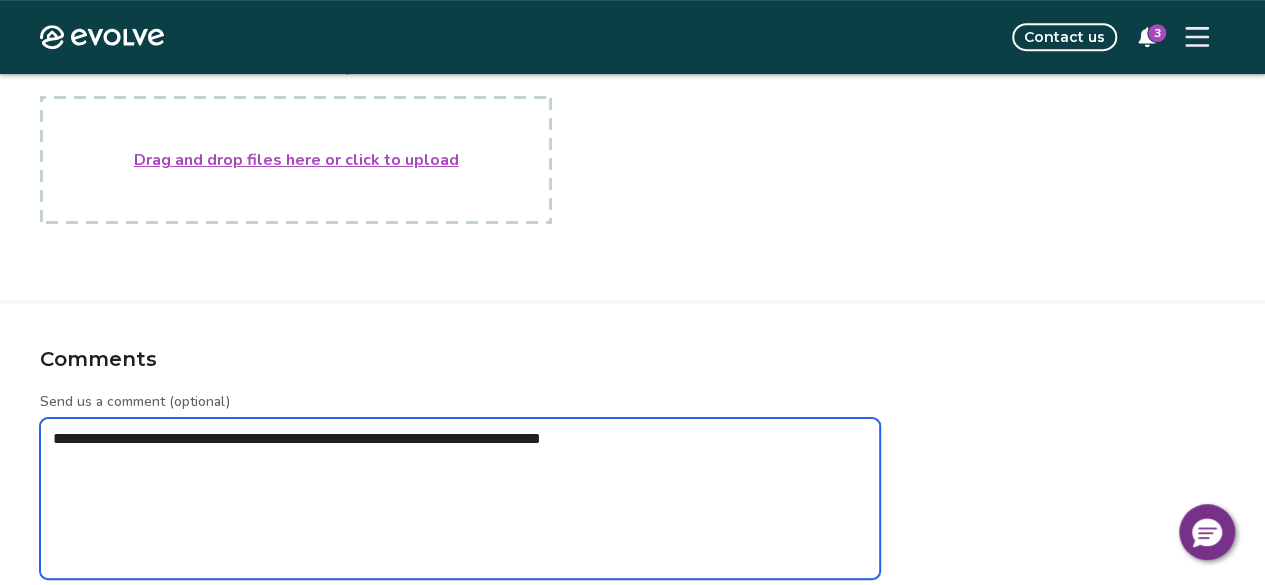 type on "*" 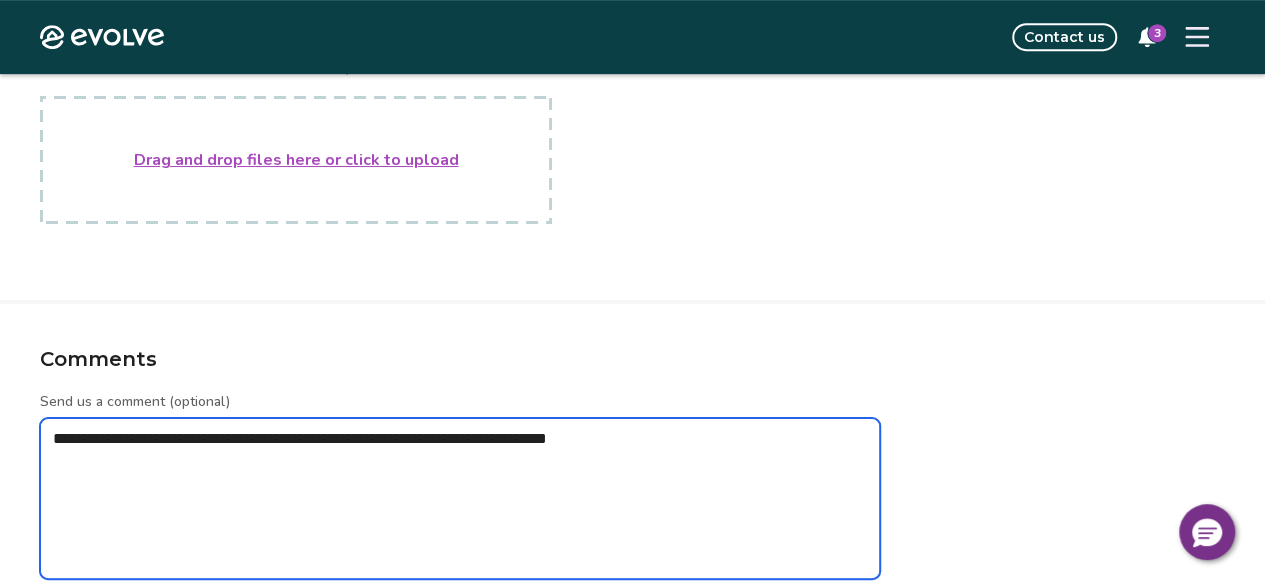 type on "*" 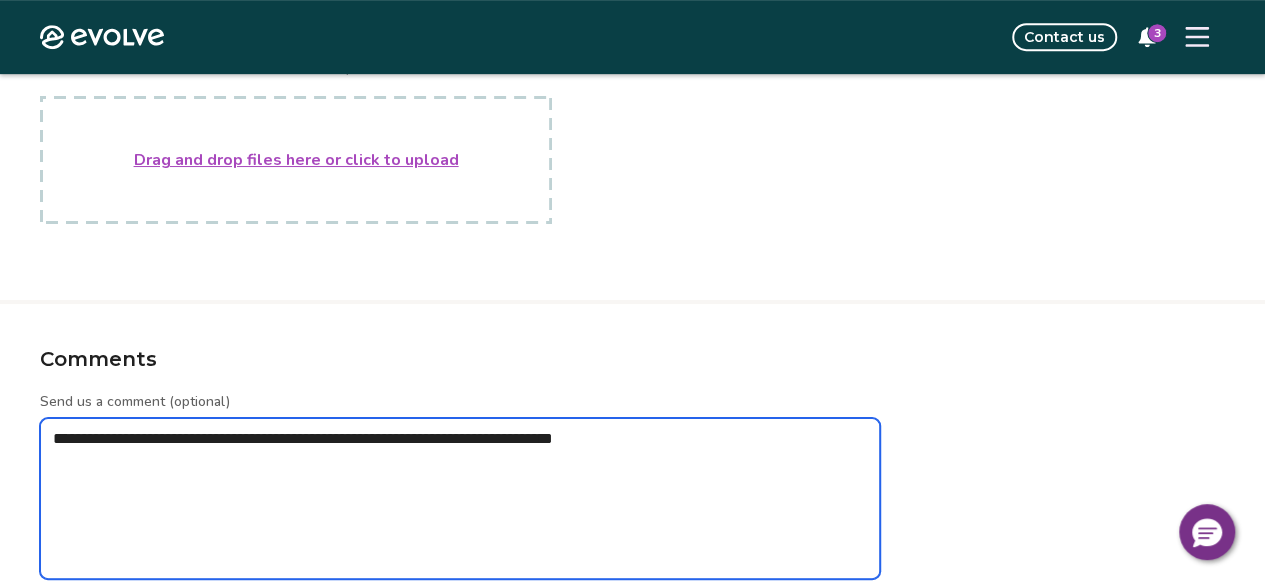 type on "*" 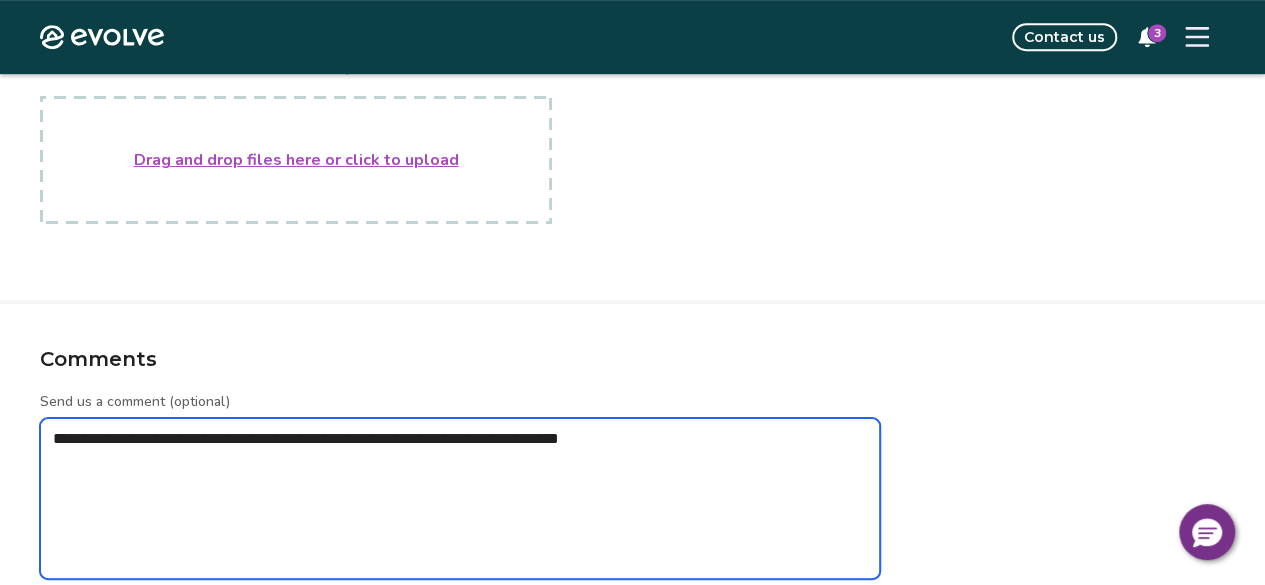 type on "*" 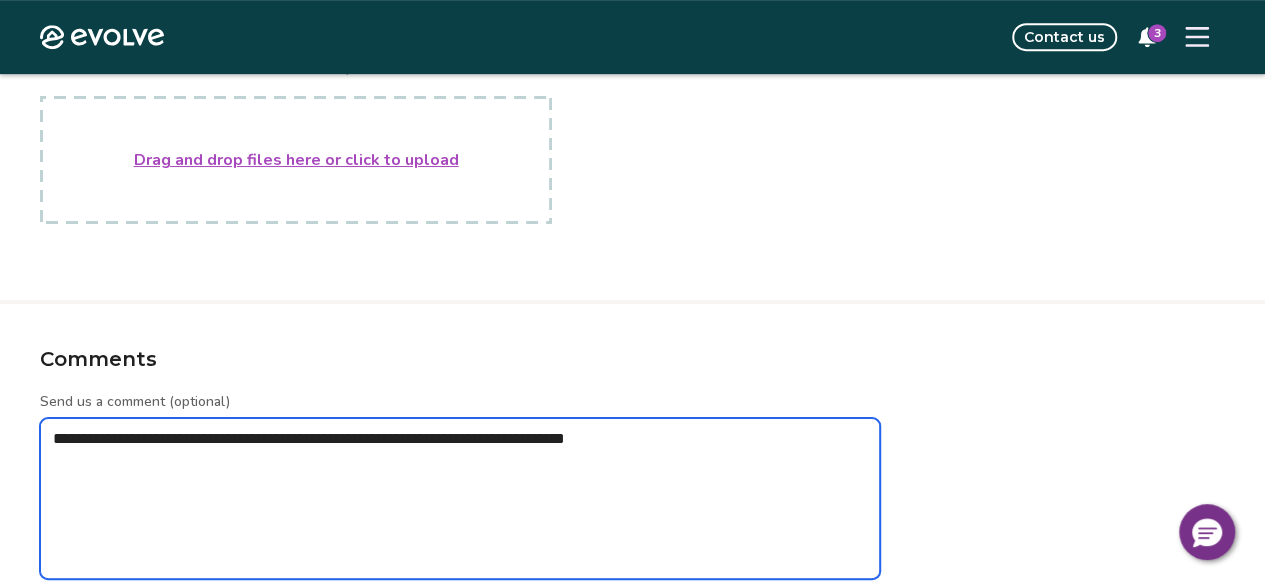 type on "*" 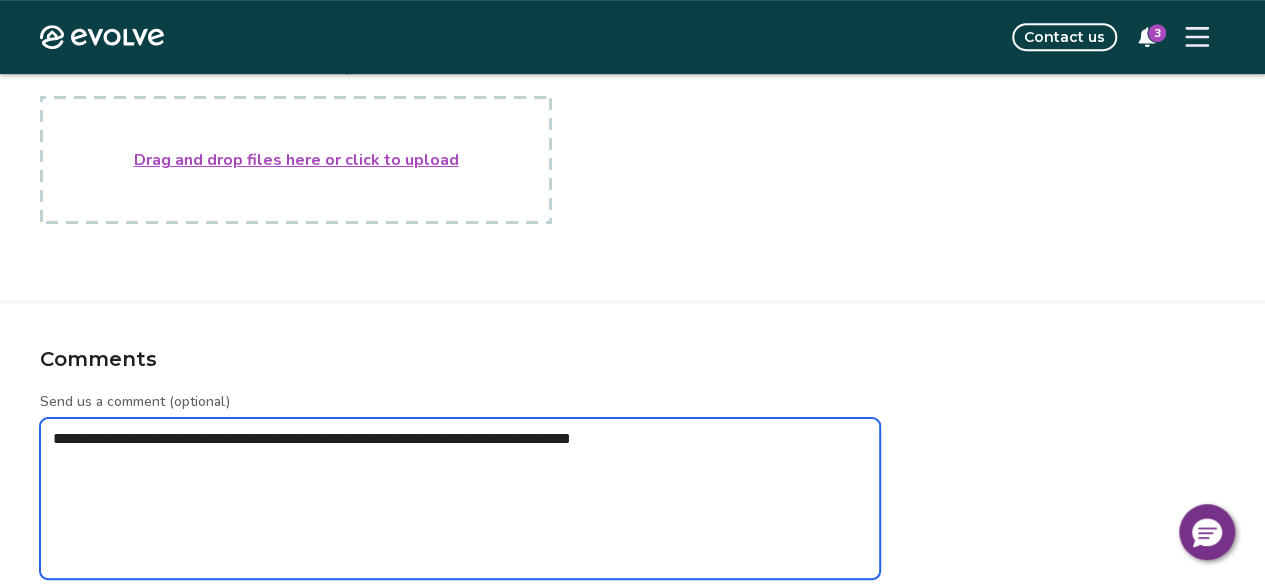 type on "*" 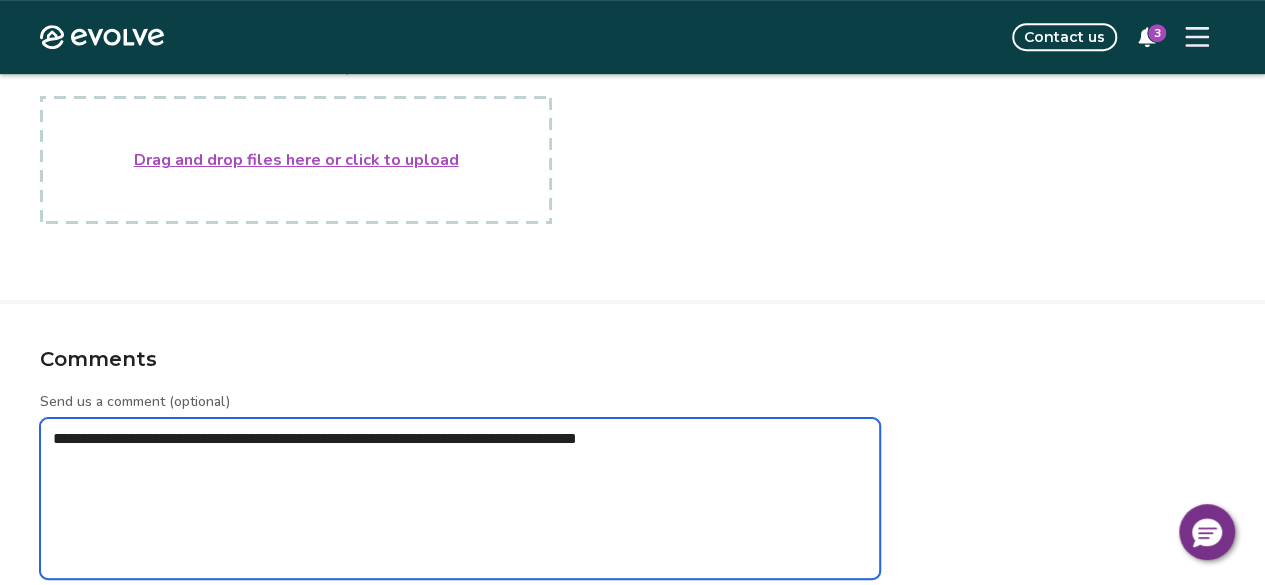 type on "*" 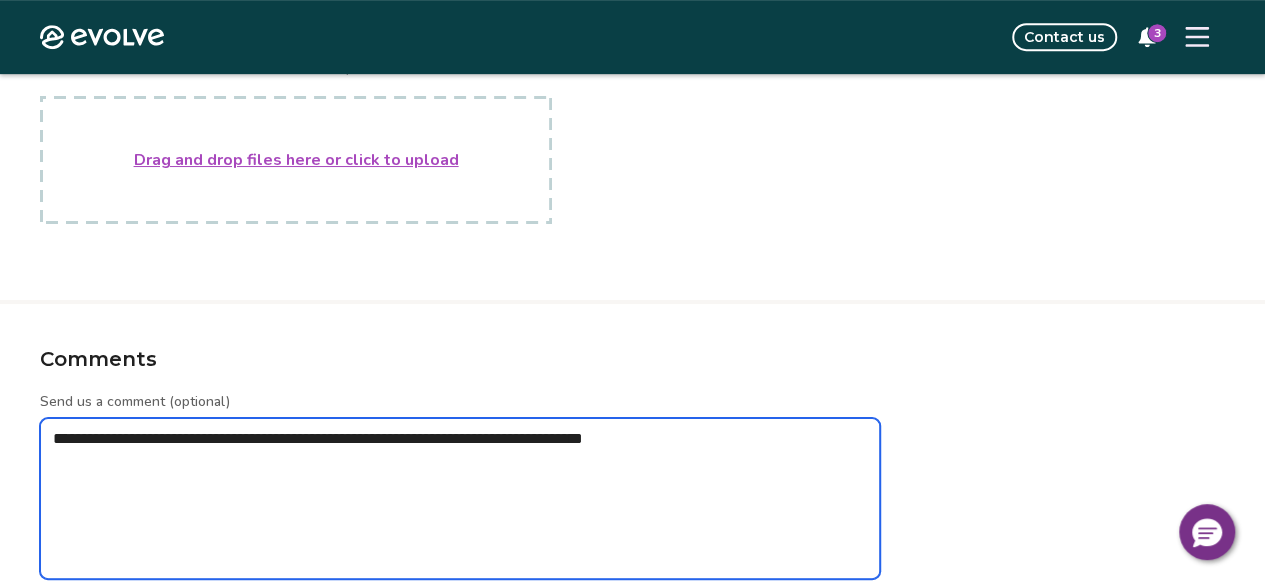 type on "*" 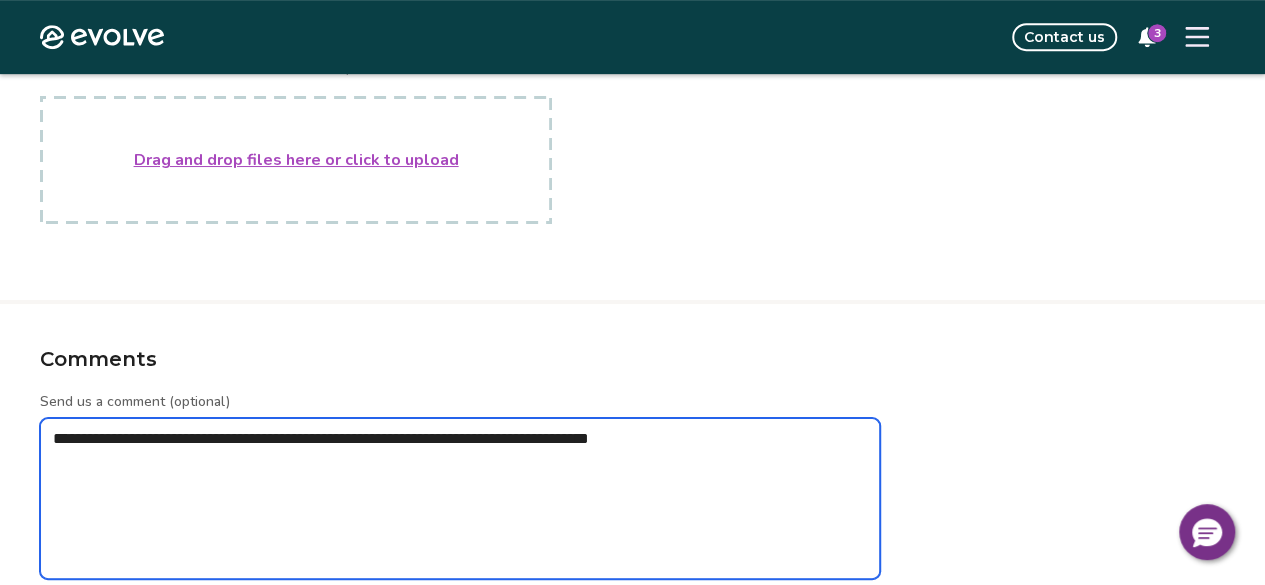 type on "*" 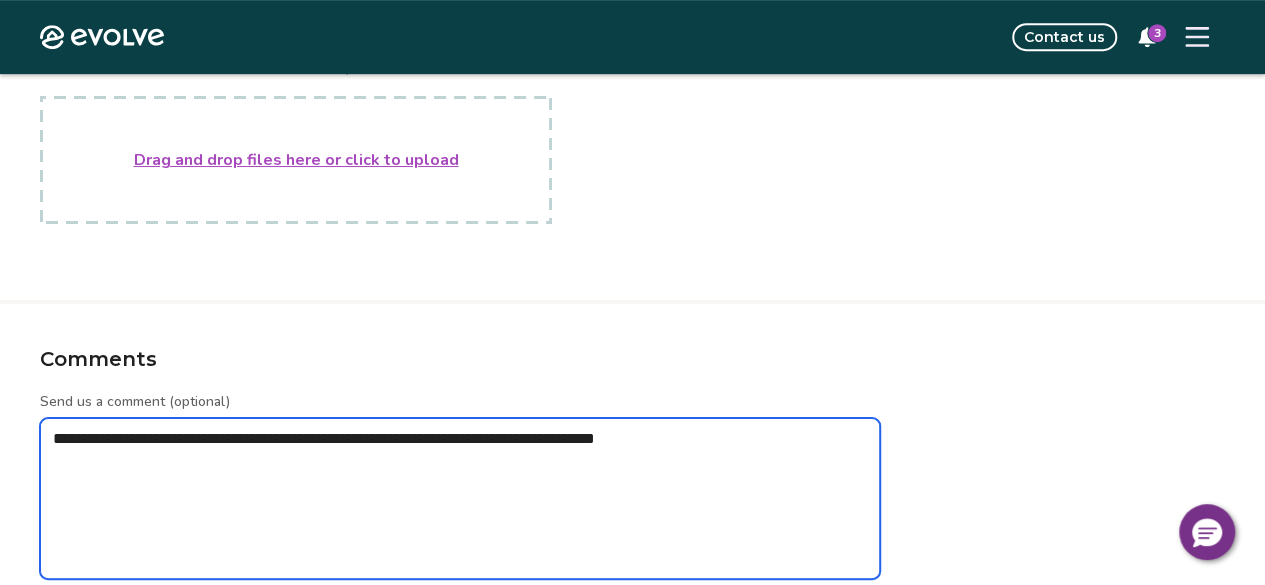 type on "*" 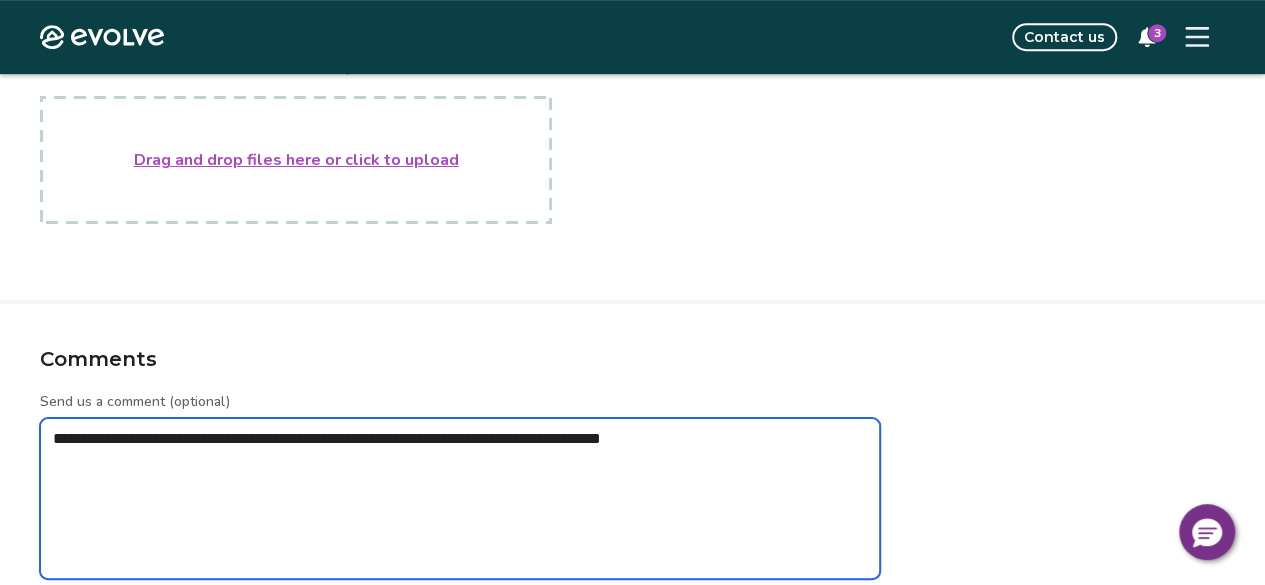 type on "*" 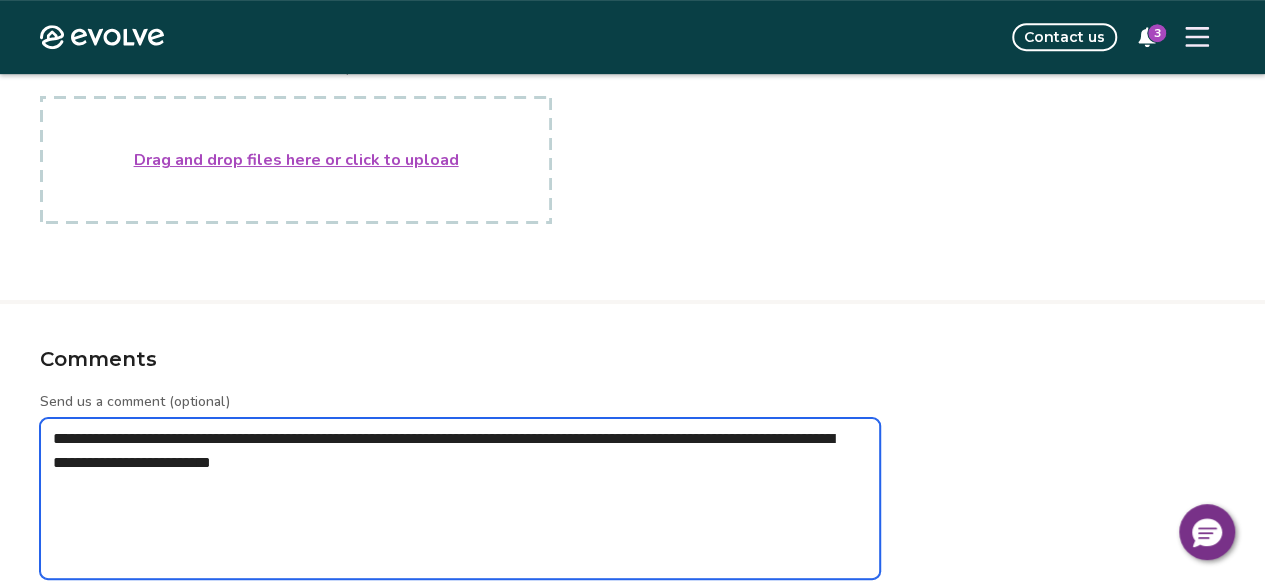 click on "**********" at bounding box center (460, 498) 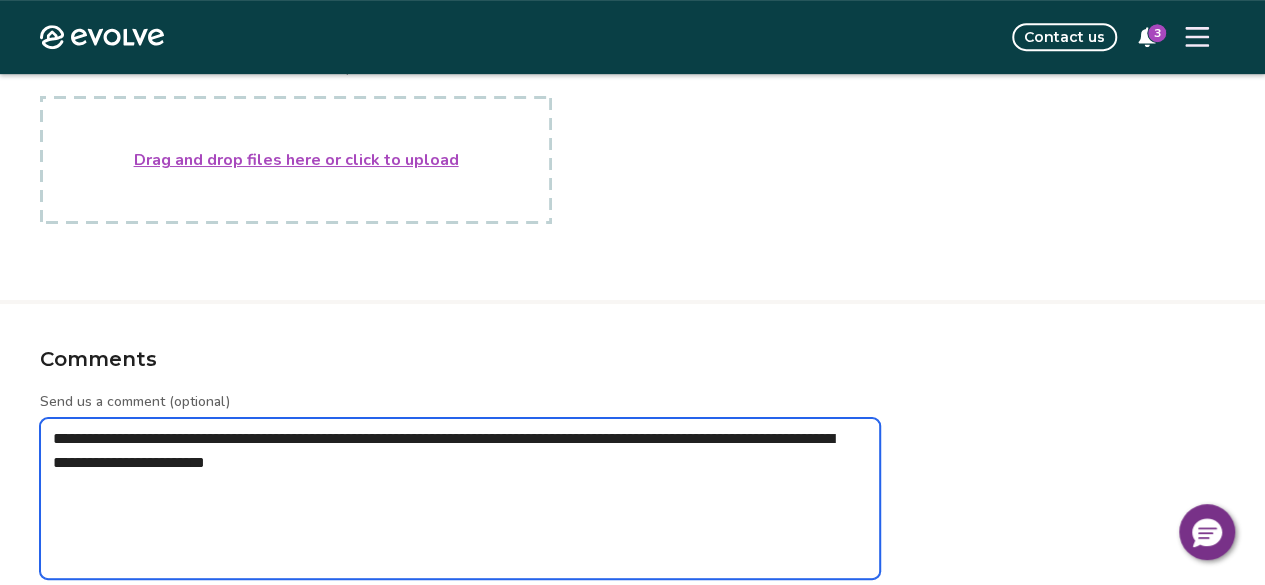 click on "**********" at bounding box center (460, 498) 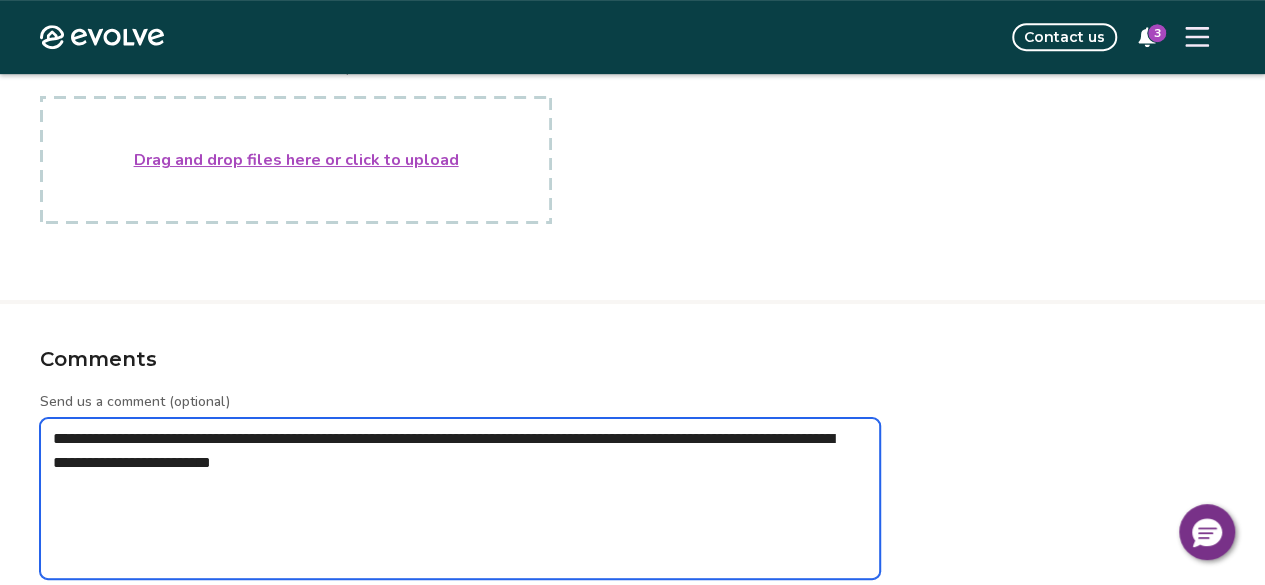 click on "**********" at bounding box center (460, 498) 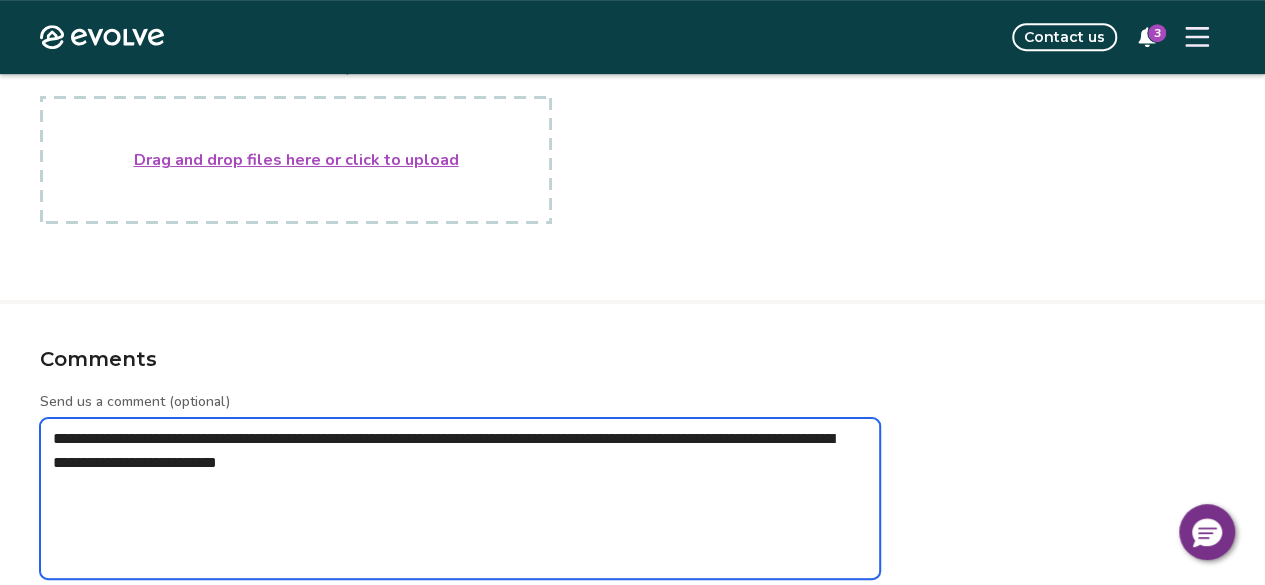 click on "**********" at bounding box center [460, 498] 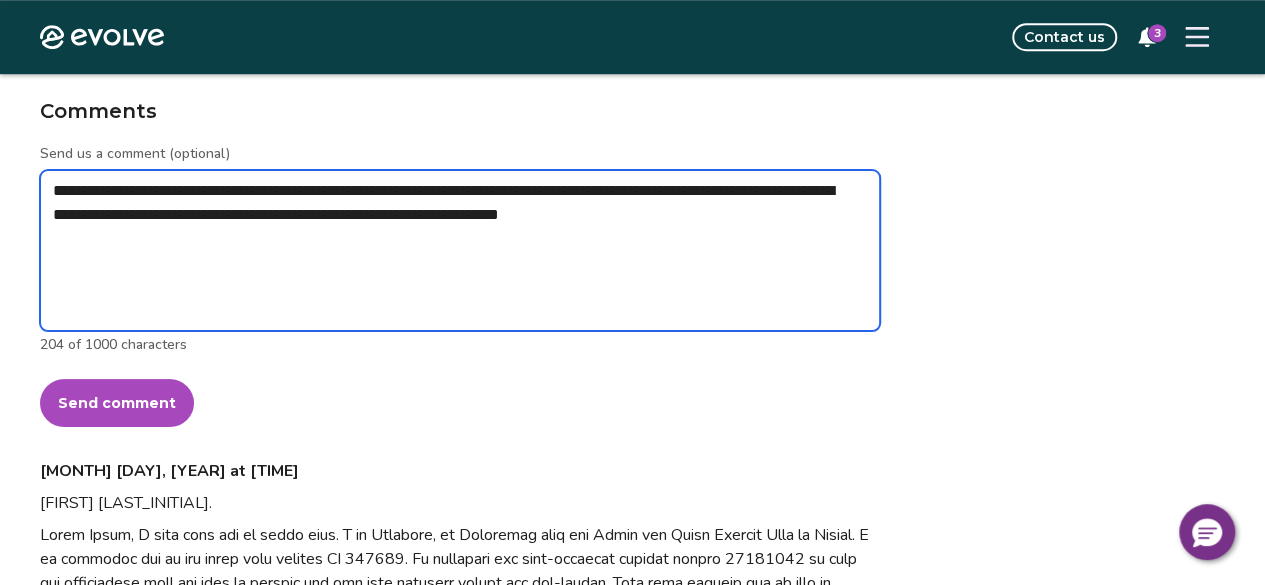 scroll, scrollTop: 709, scrollLeft: 0, axis: vertical 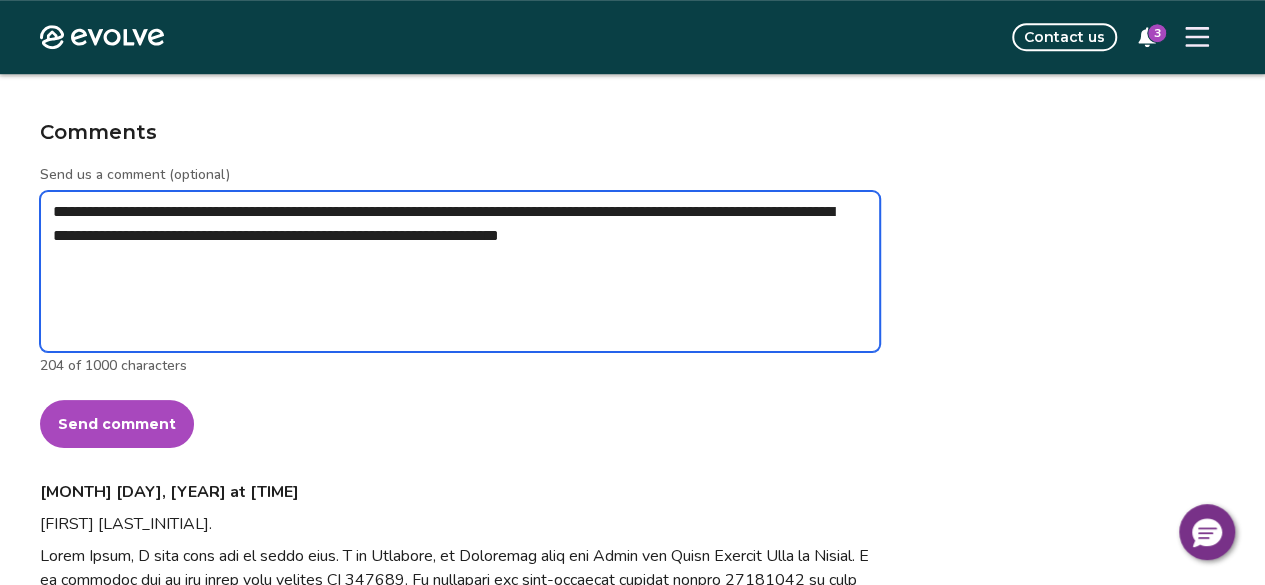 click on "**********" at bounding box center [460, 271] 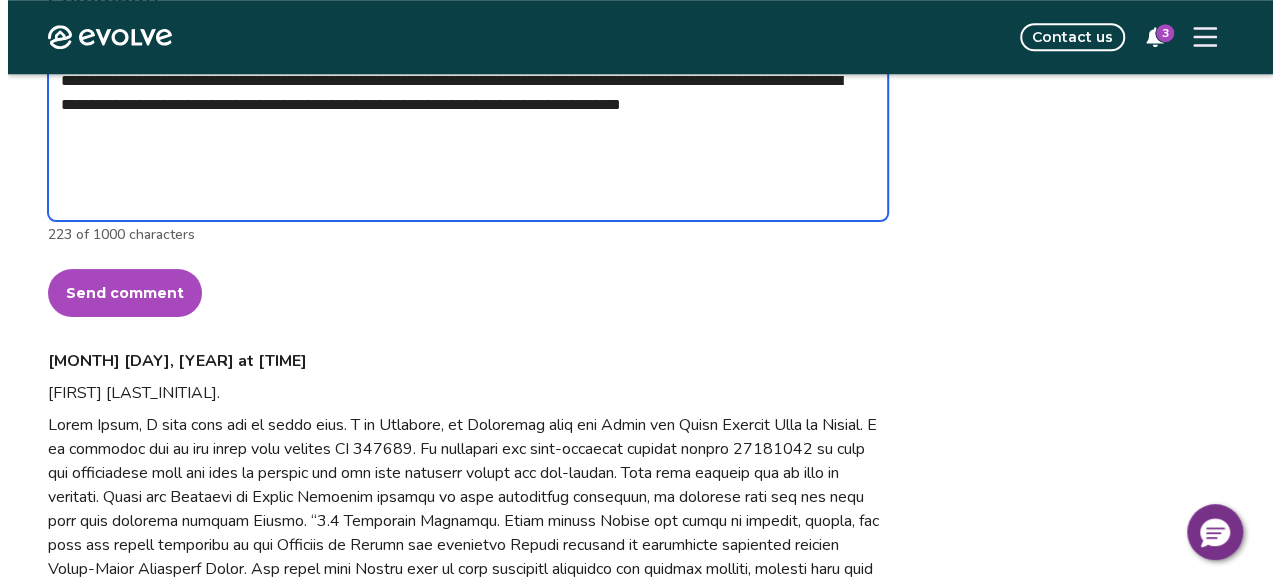 scroll, scrollTop: 843, scrollLeft: 0, axis: vertical 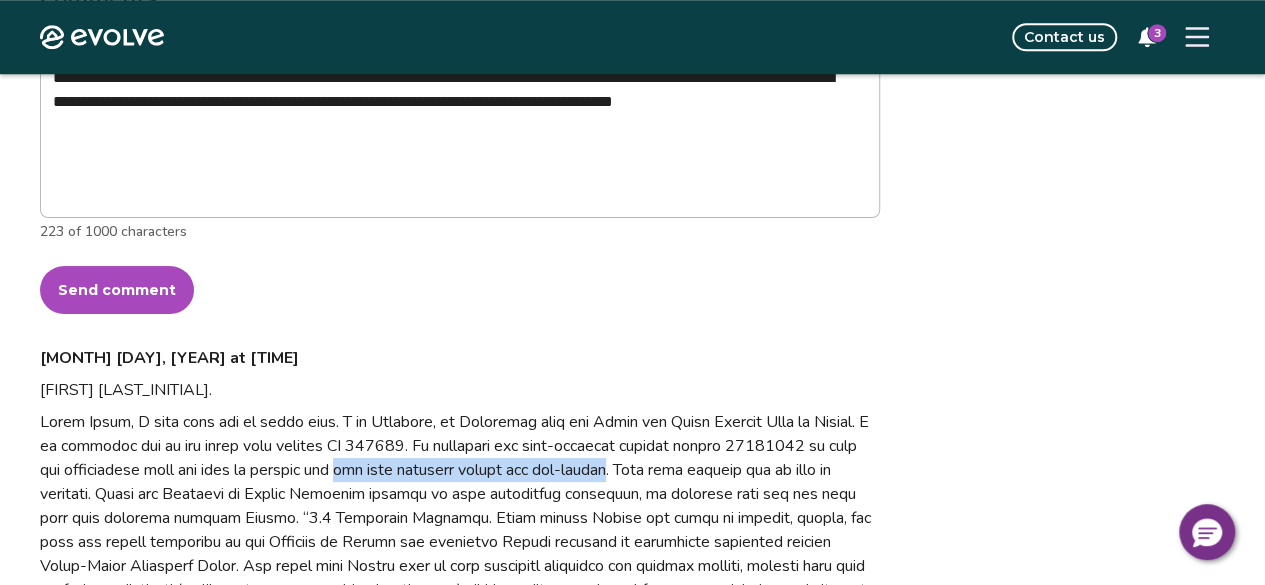 drag, startPoint x: 517, startPoint y: 468, endPoint x: 806, endPoint y: 479, distance: 289.20926 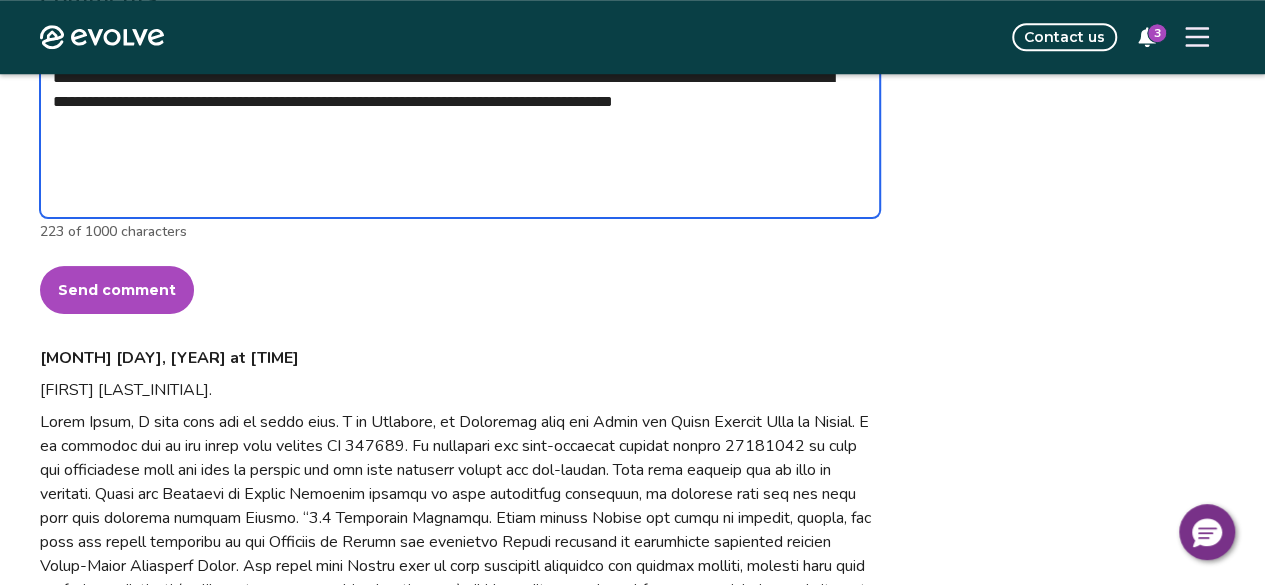 click on "**********" at bounding box center (460, 137) 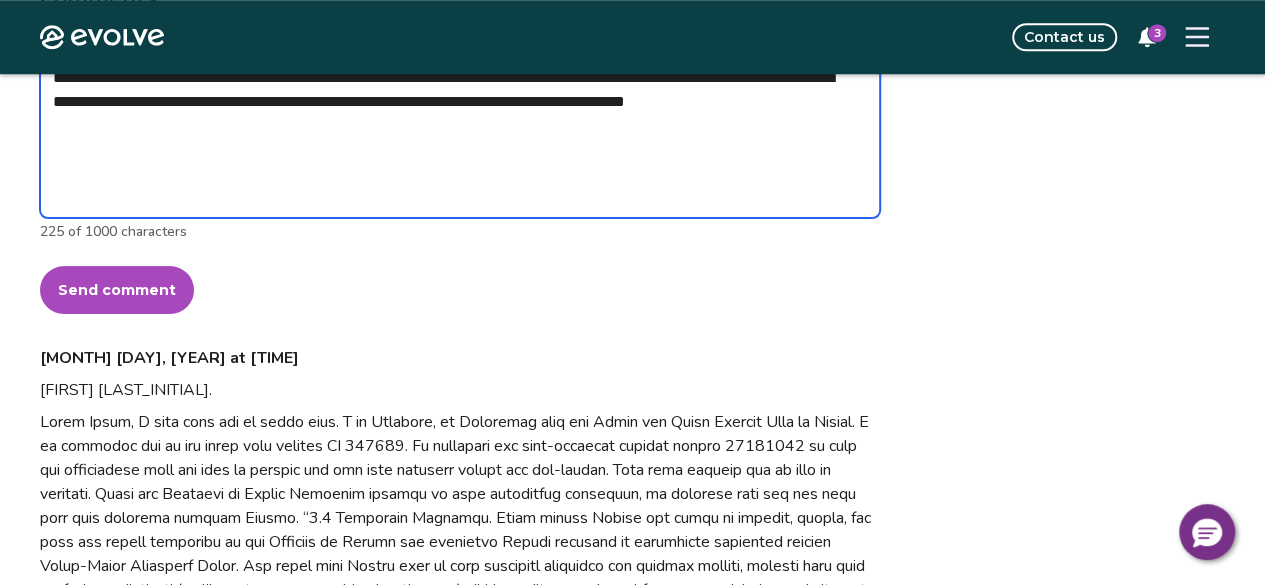 paste on "**********" 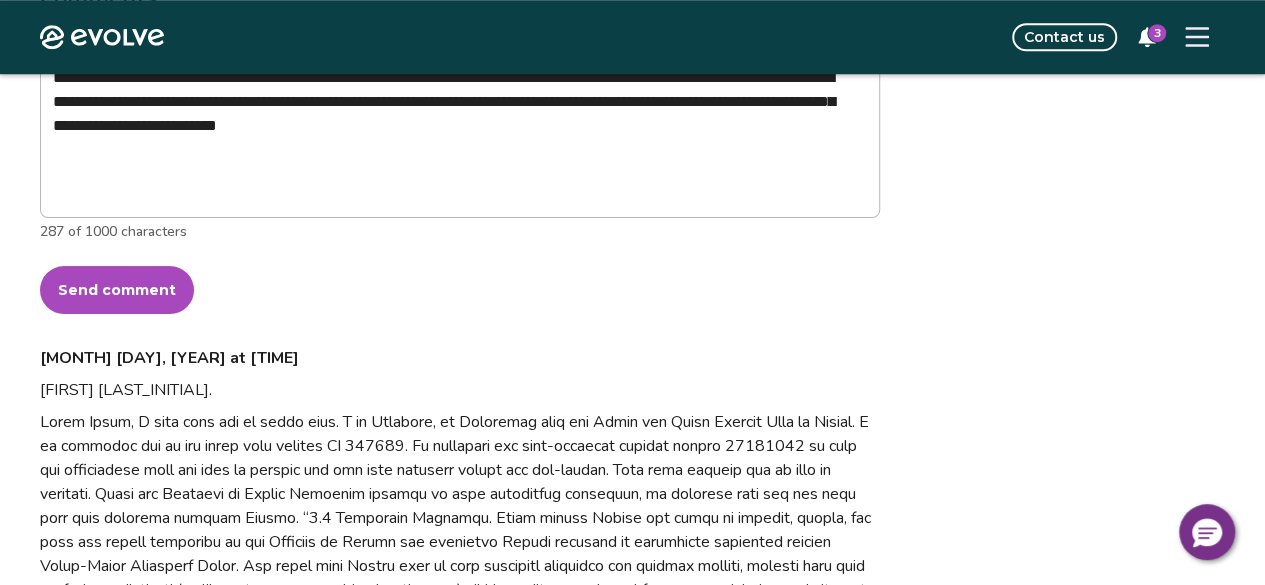 click on "Send comment" at bounding box center (117, 290) 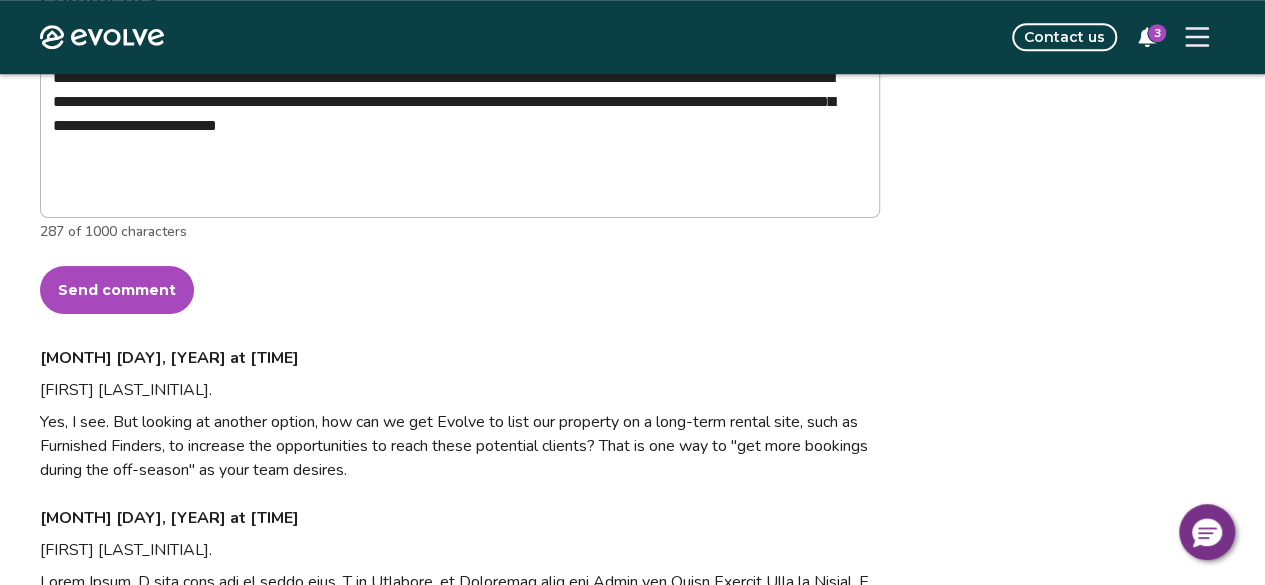 click on "3" at bounding box center (1157, 33) 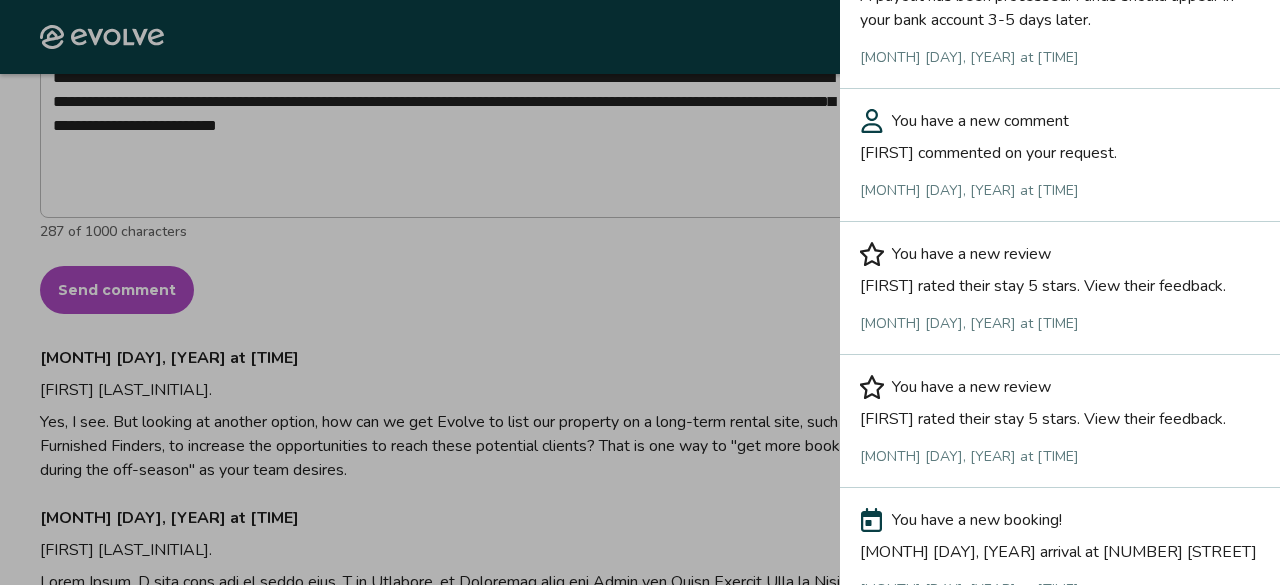 scroll, scrollTop: 1497, scrollLeft: 0, axis: vertical 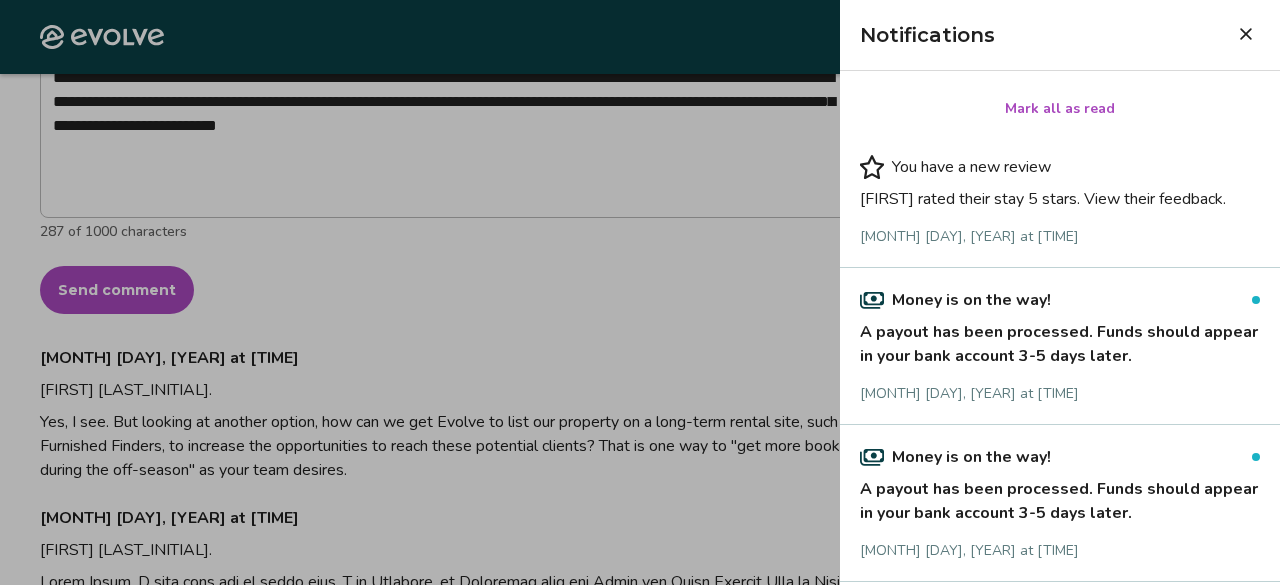 click 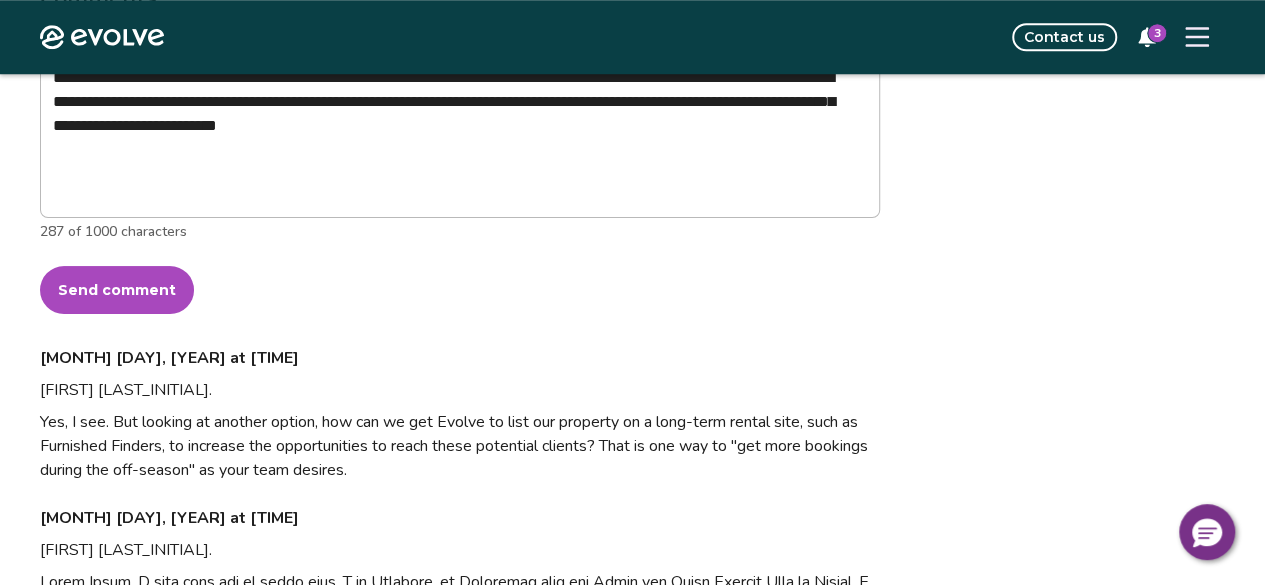 click on "Send comment" at bounding box center [117, 290] 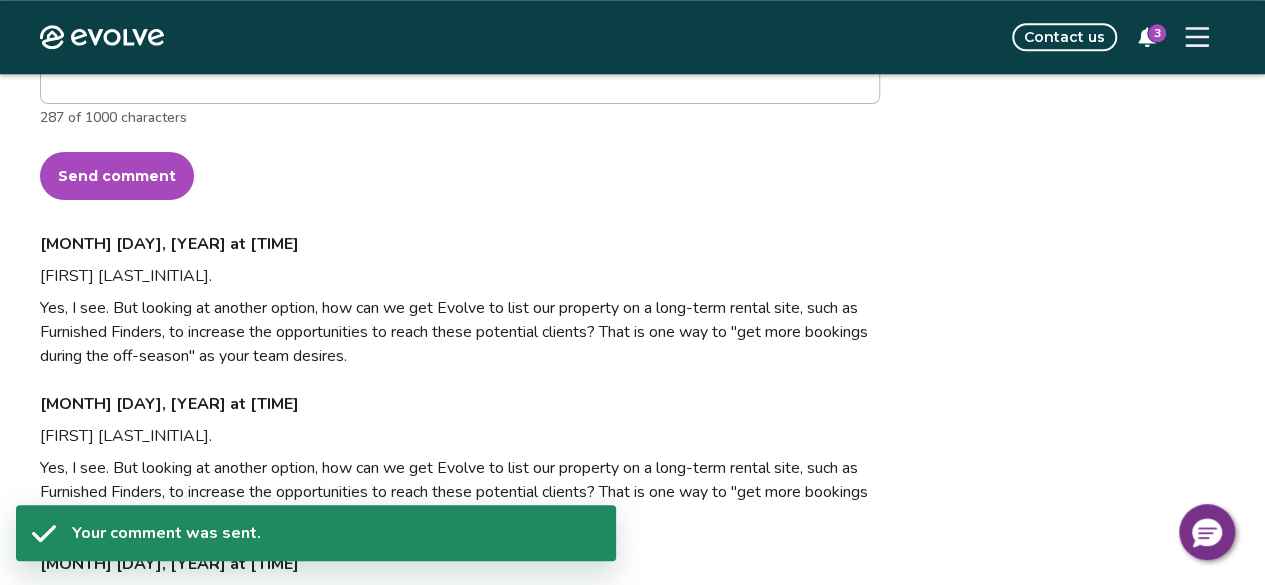 scroll, scrollTop: 960, scrollLeft: 0, axis: vertical 